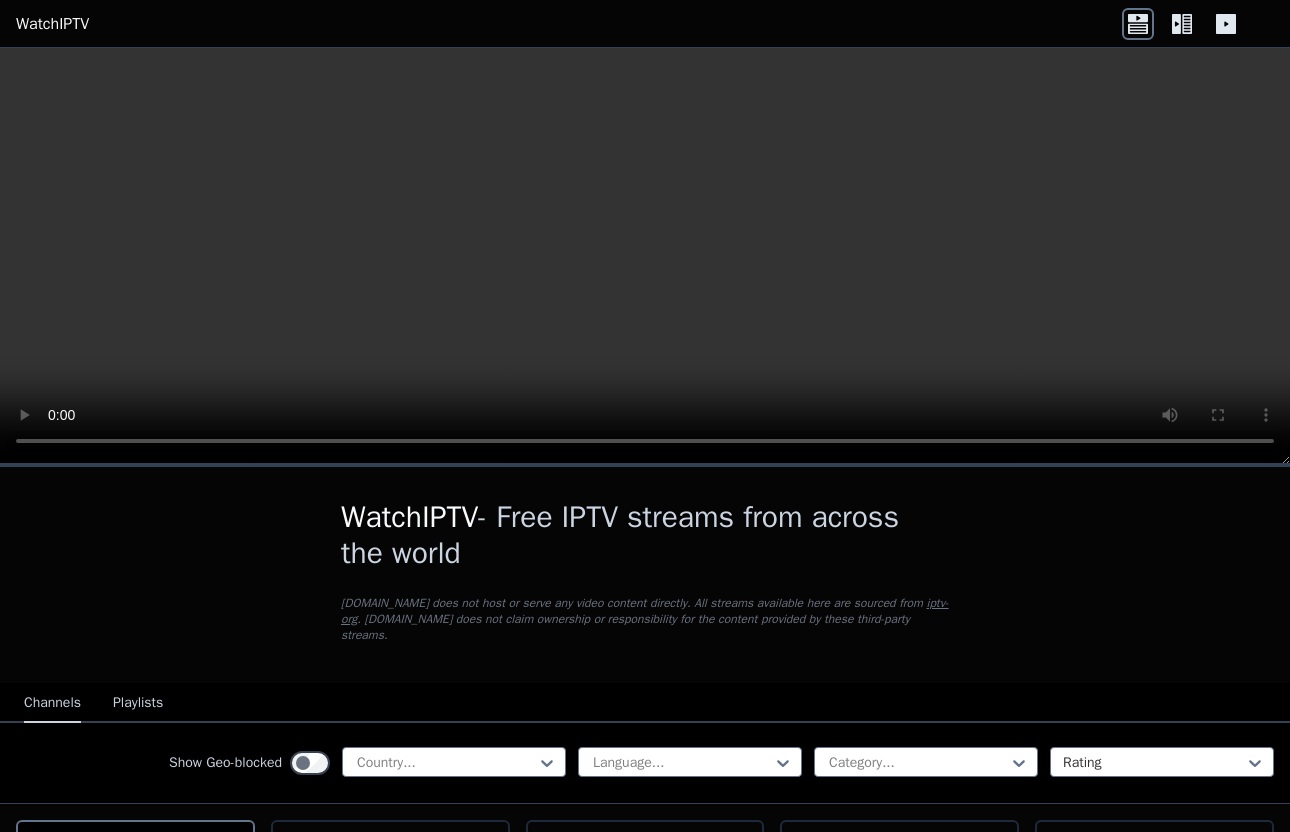 scroll, scrollTop: 0, scrollLeft: 0, axis: both 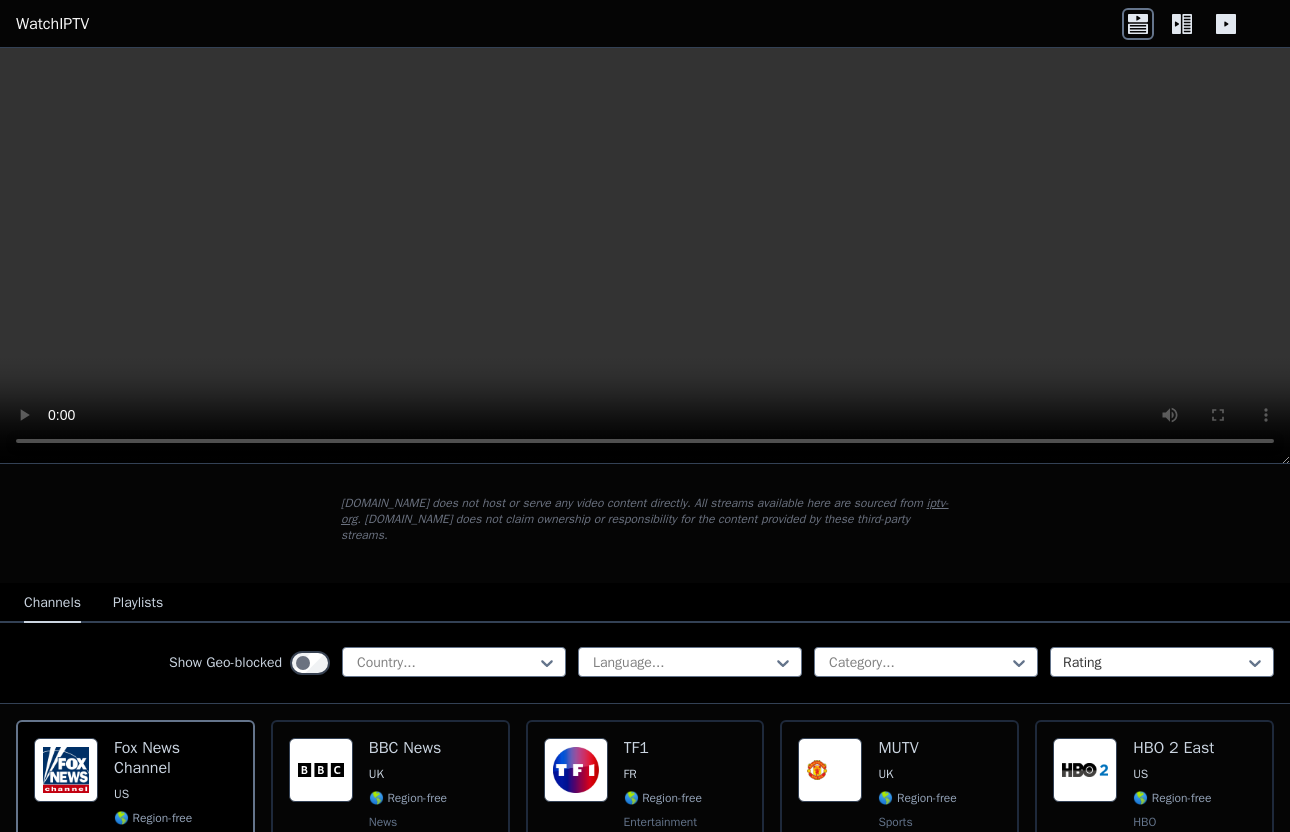 click at bounding box center (645, 256) 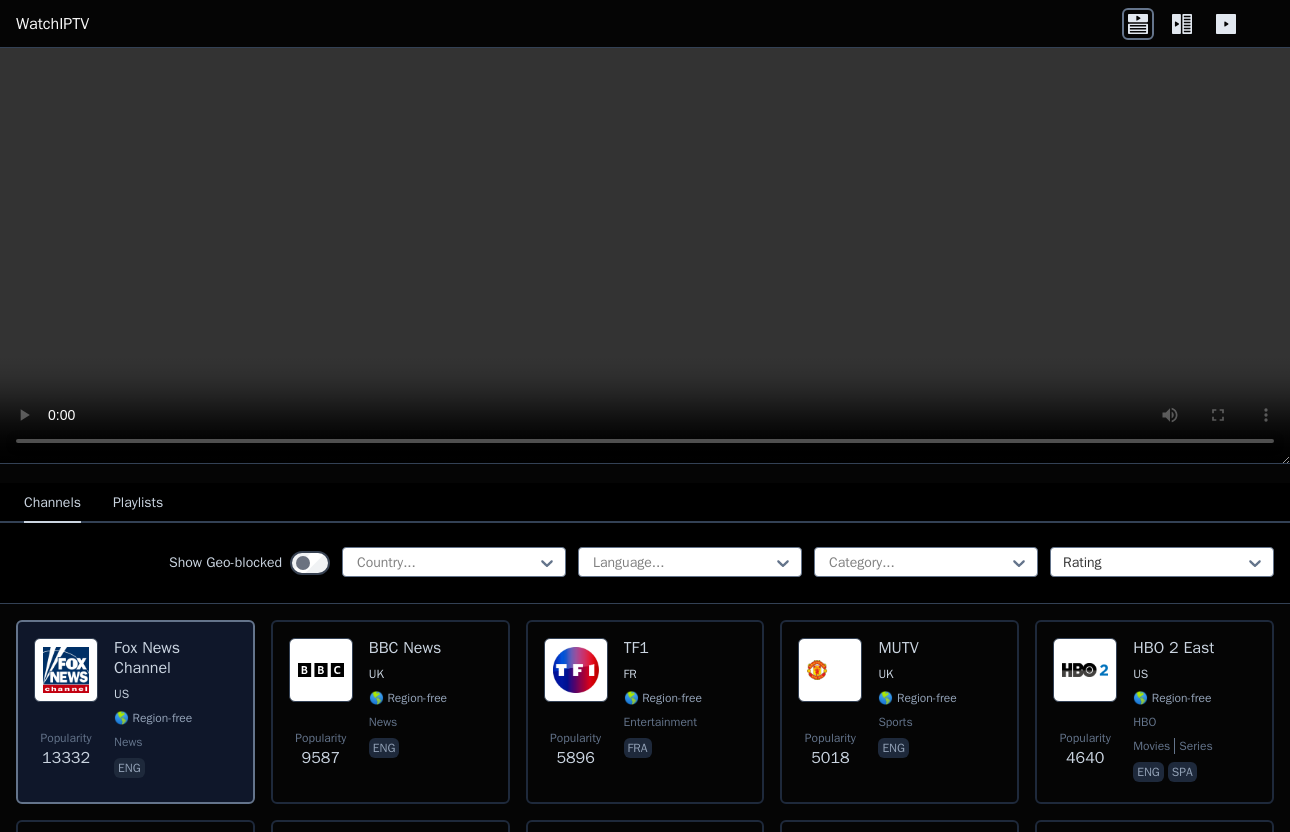 click on "Fox News Channel" at bounding box center (175, 658) 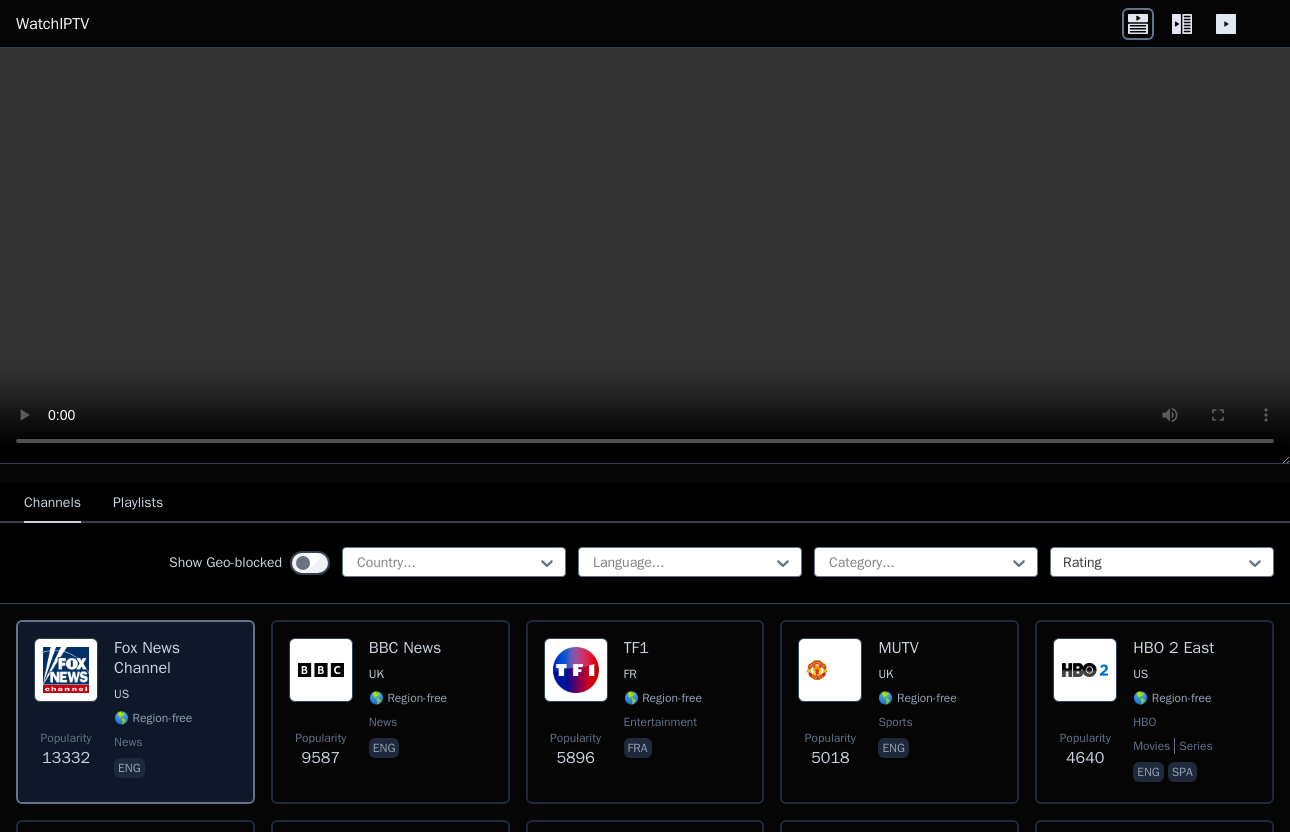 click on "Fox News Channel" at bounding box center [175, 658] 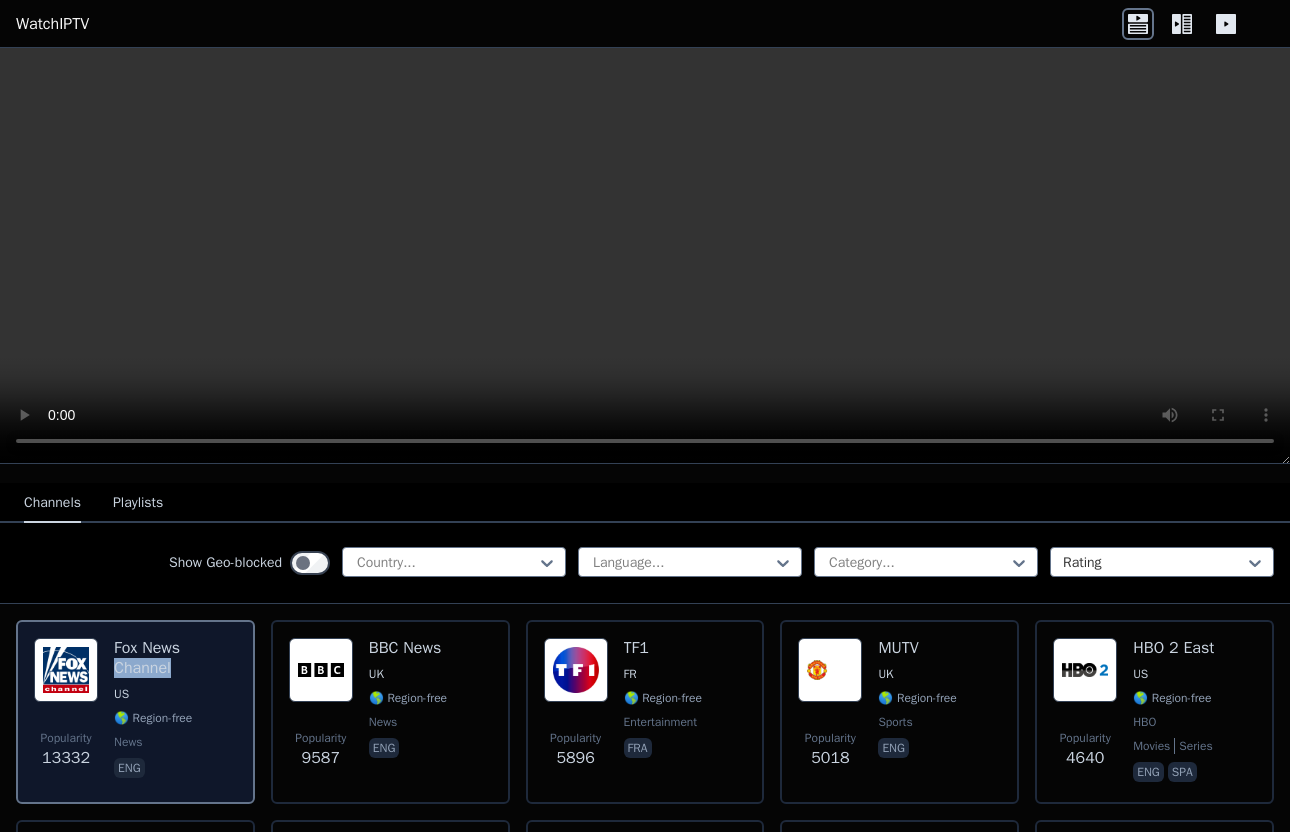click on "Fox News Channel" at bounding box center (175, 658) 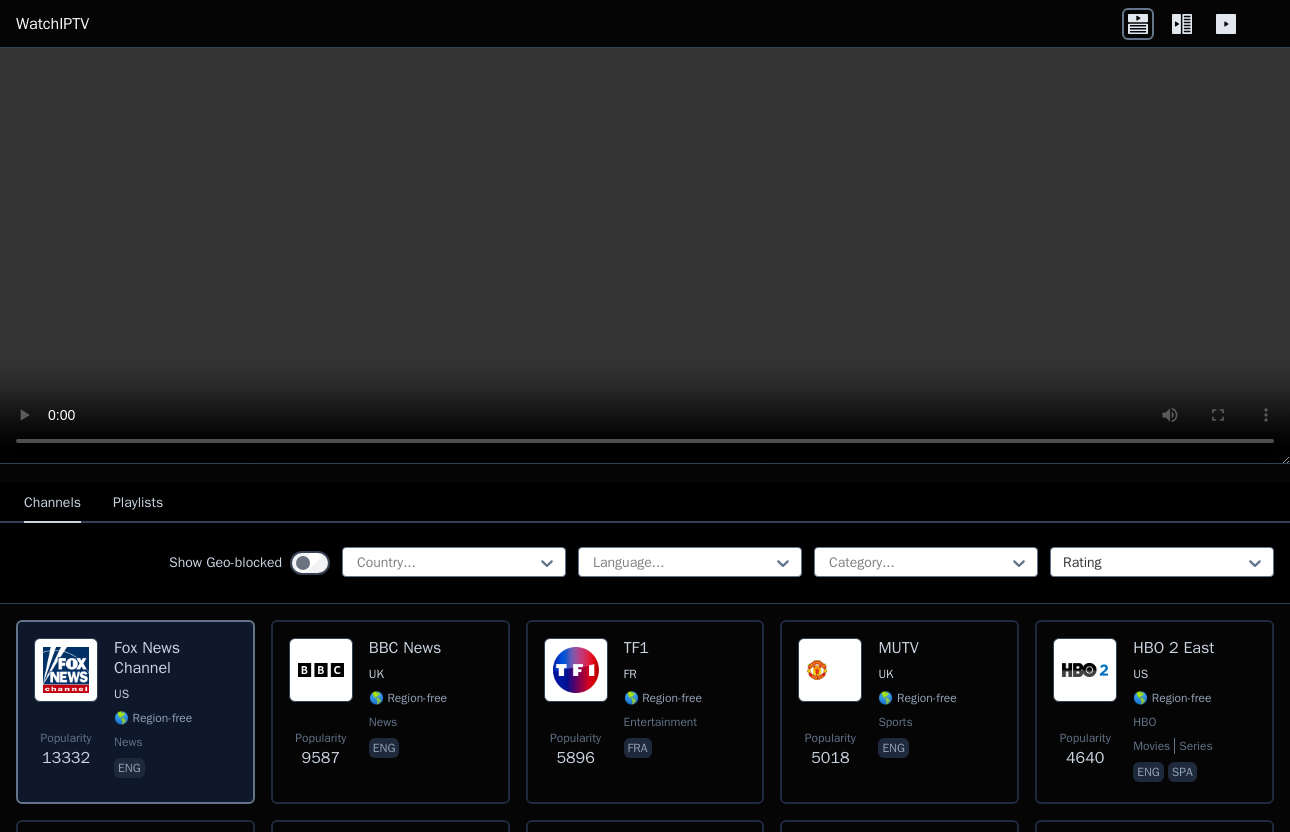 drag, startPoint x: 145, startPoint y: 655, endPoint x: 218, endPoint y: 674, distance: 75.43209 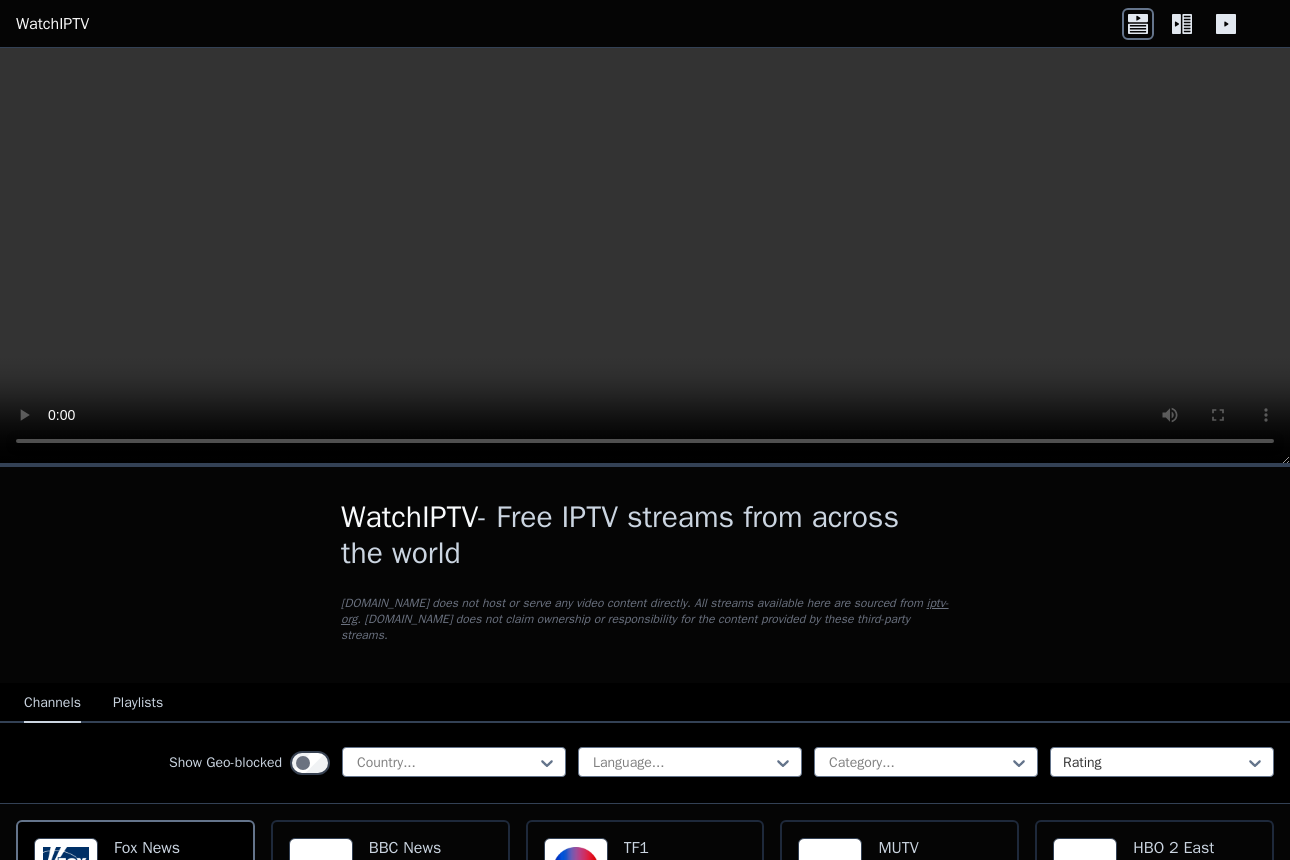 scroll, scrollTop: 200, scrollLeft: 0, axis: vertical 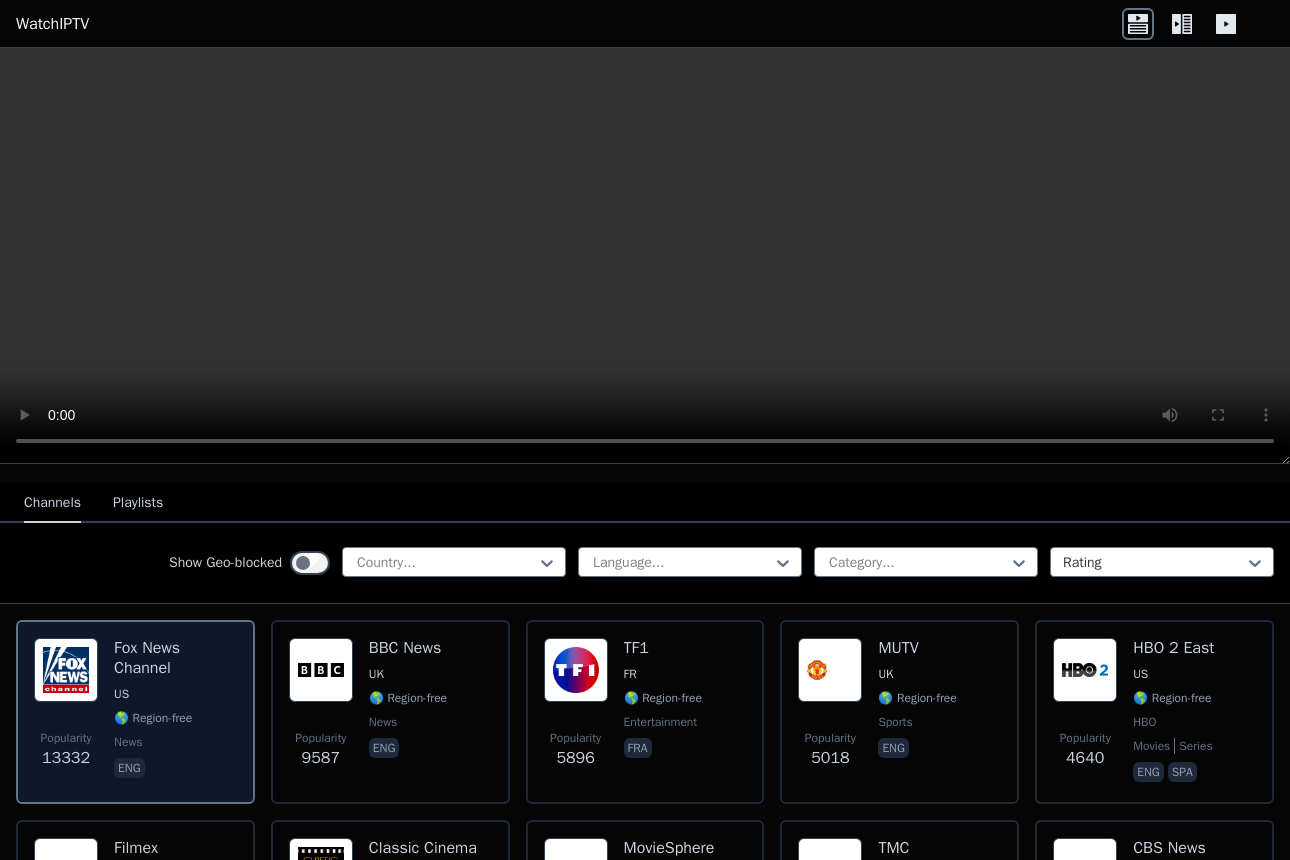 click on "13332" at bounding box center [66, 758] 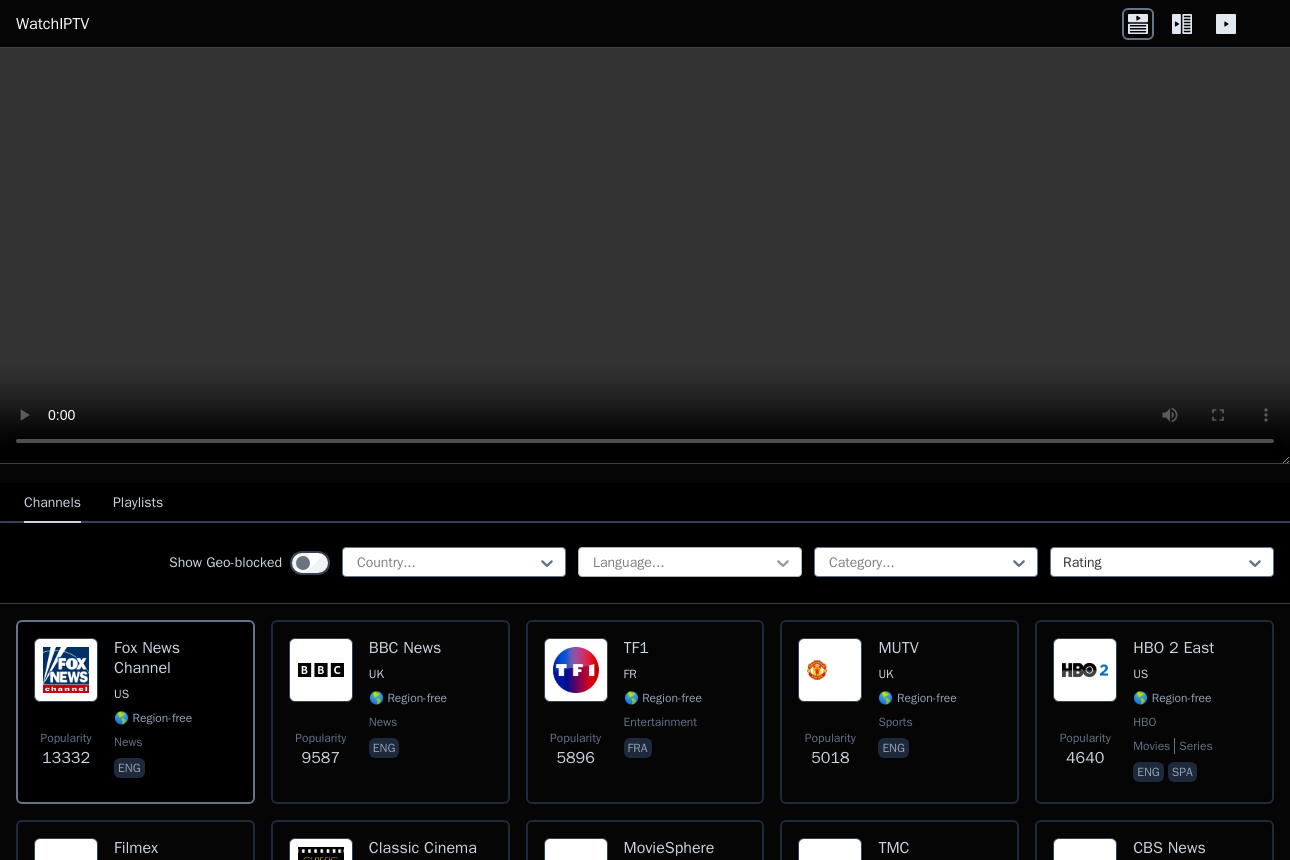 click 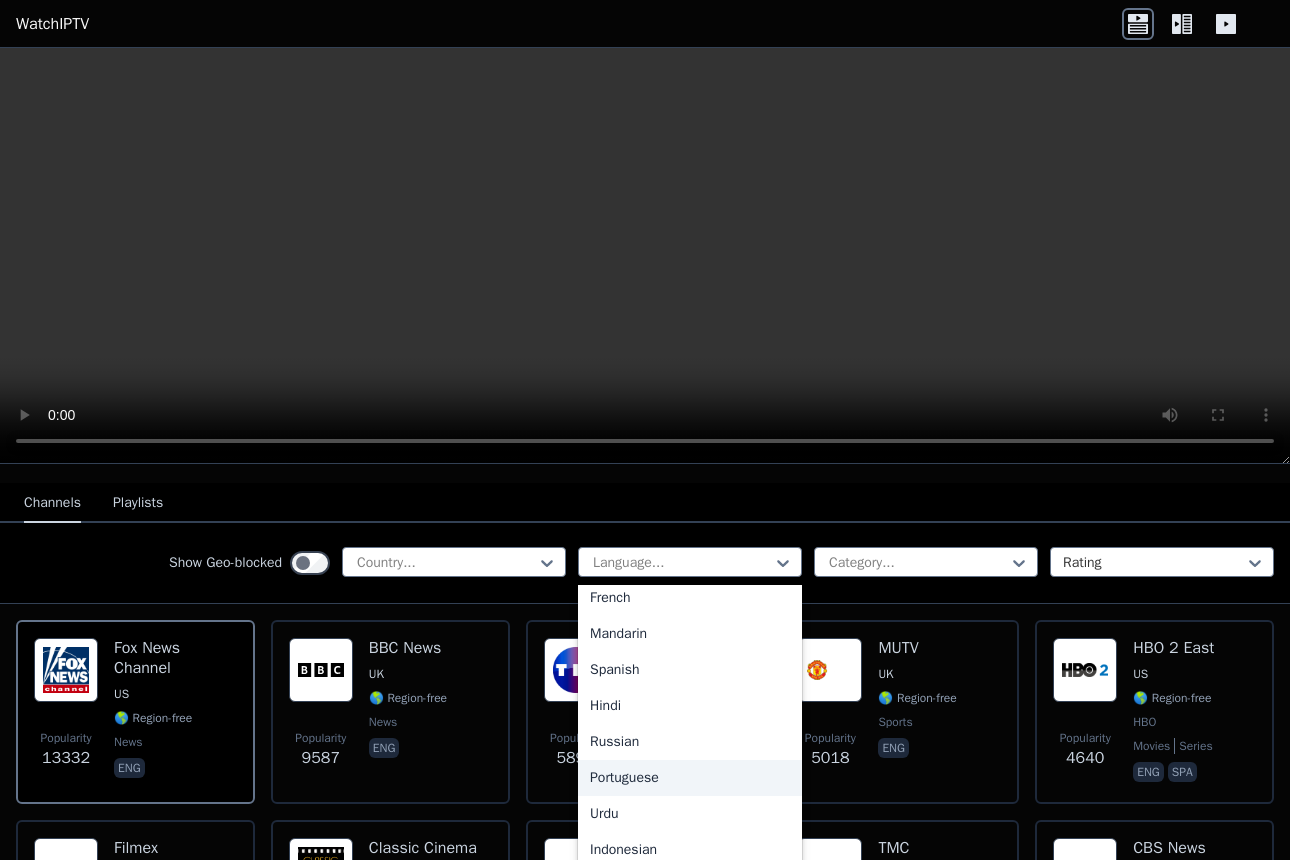 scroll, scrollTop: 17, scrollLeft: 0, axis: vertical 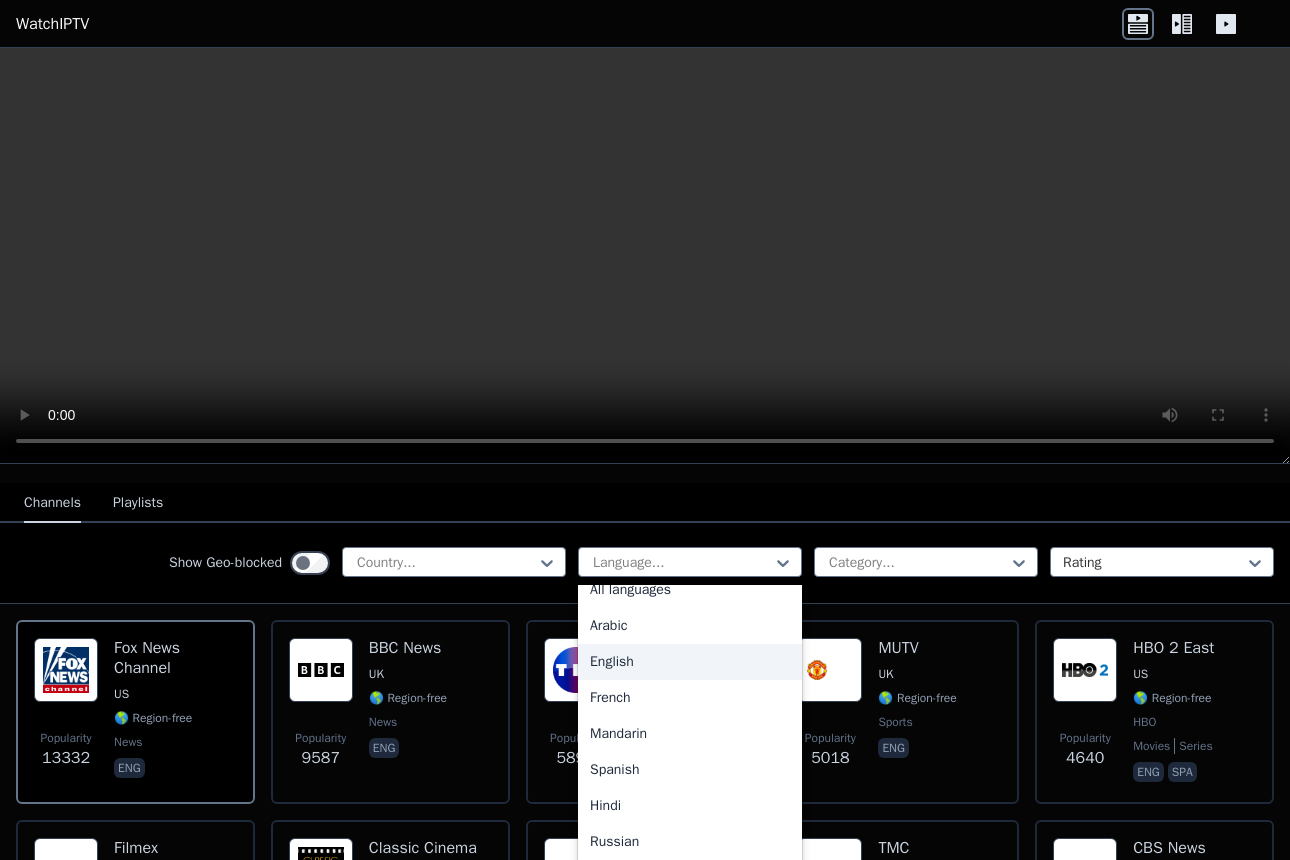 click on "English" at bounding box center (690, 662) 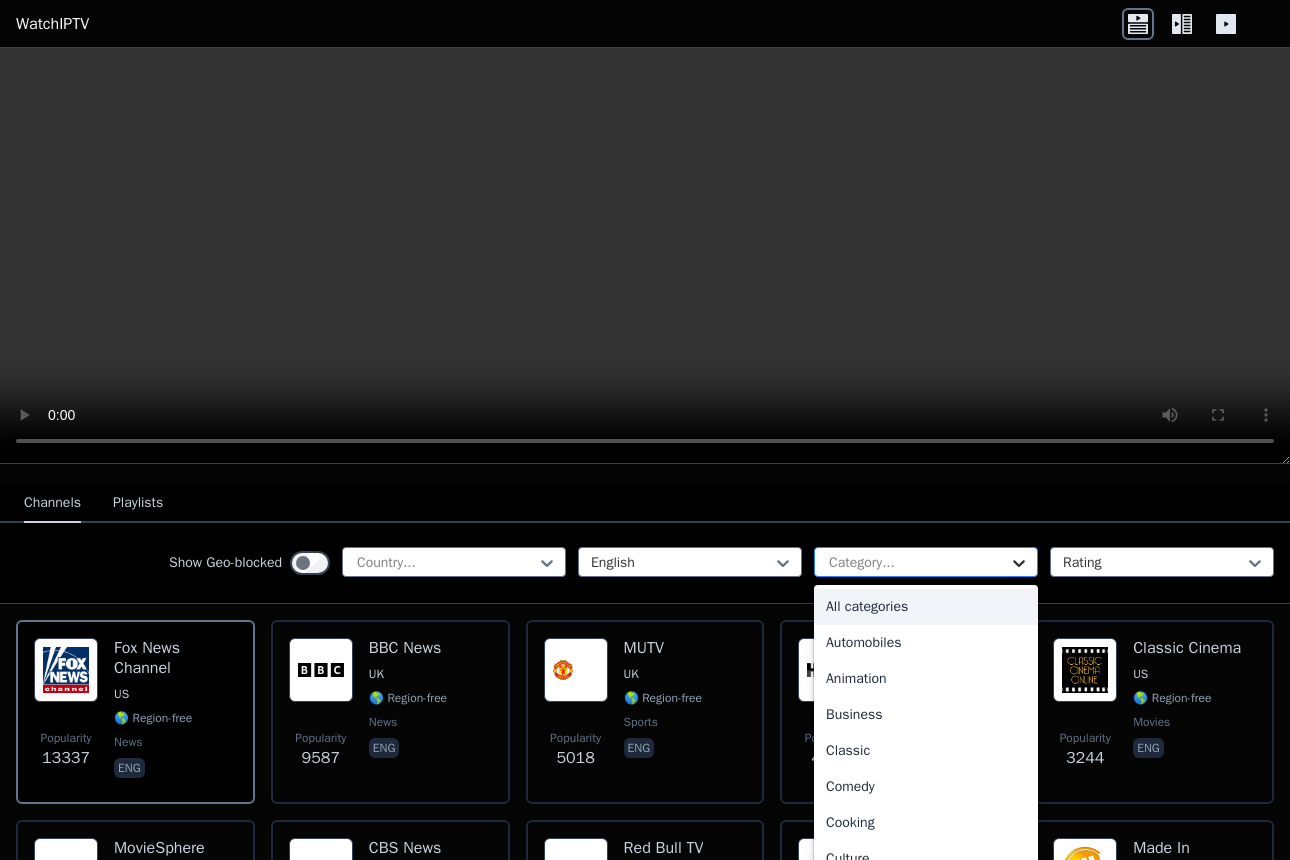 click 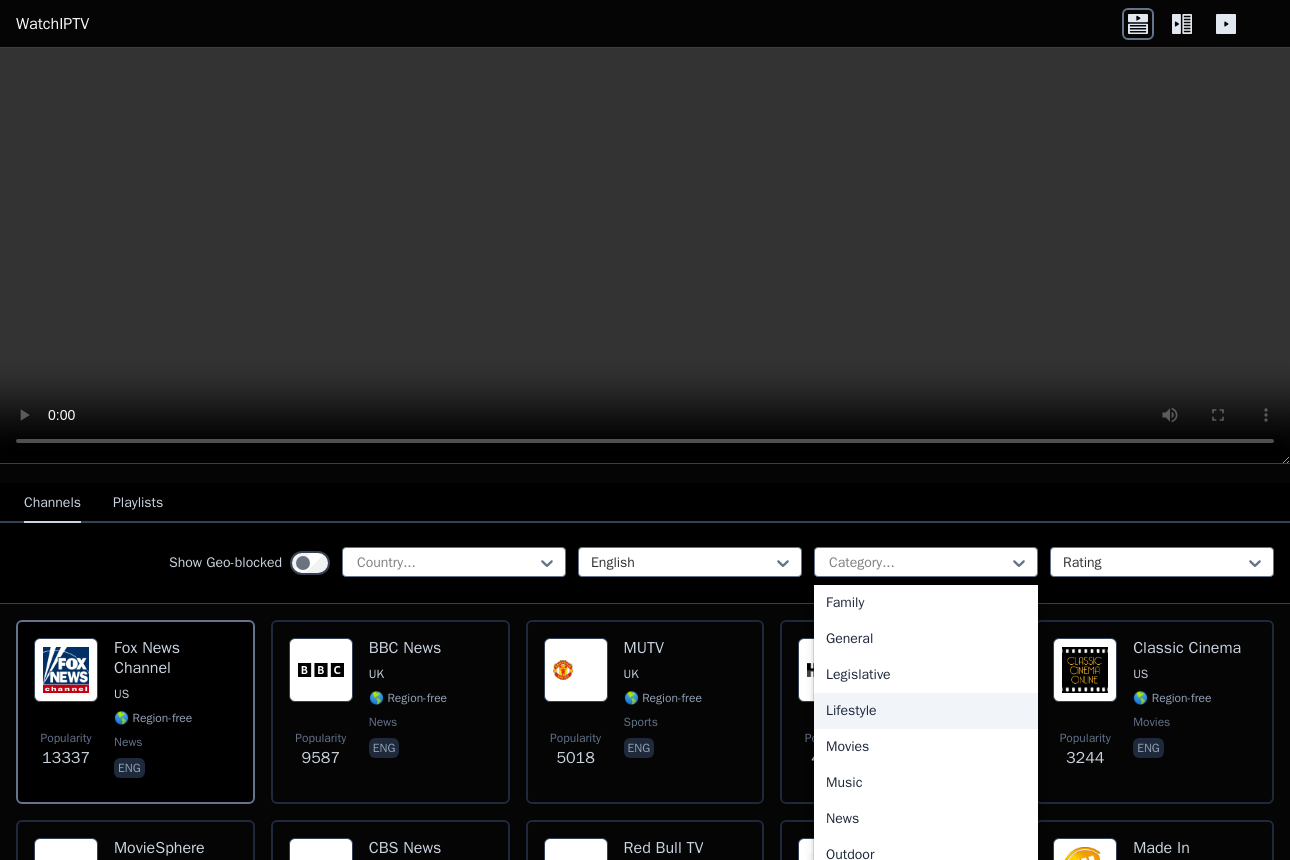 scroll, scrollTop: 500, scrollLeft: 0, axis: vertical 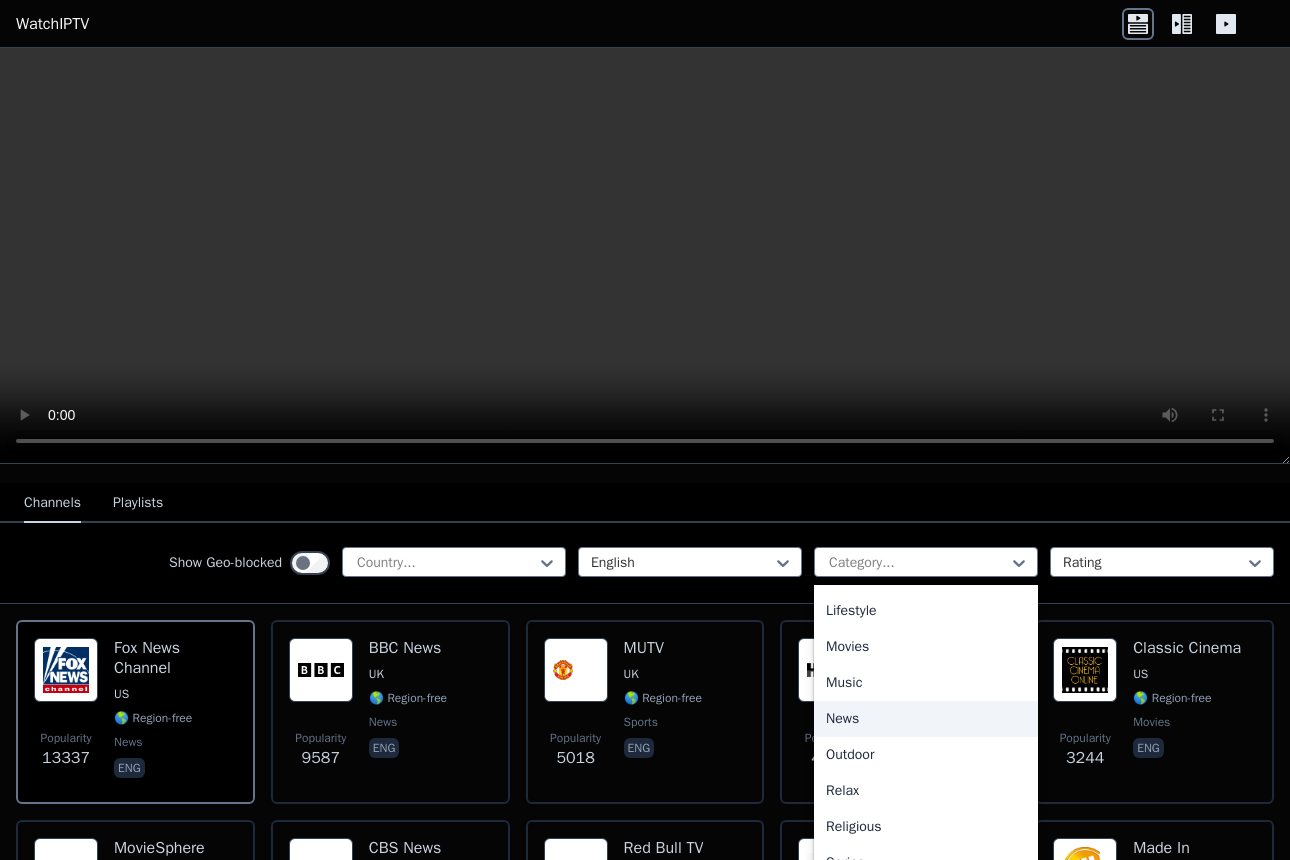 click on "News" at bounding box center (926, 719) 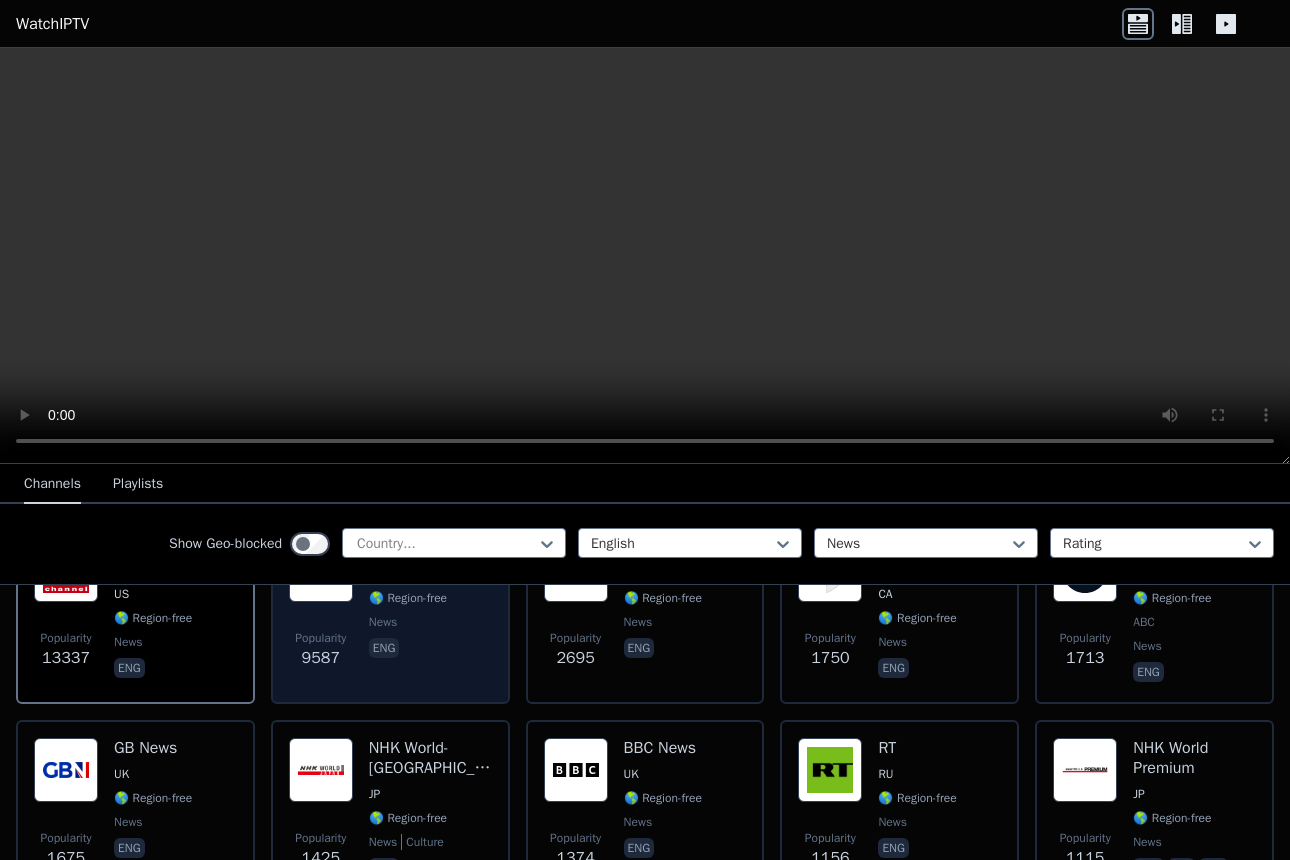 scroll, scrollTop: 0, scrollLeft: 0, axis: both 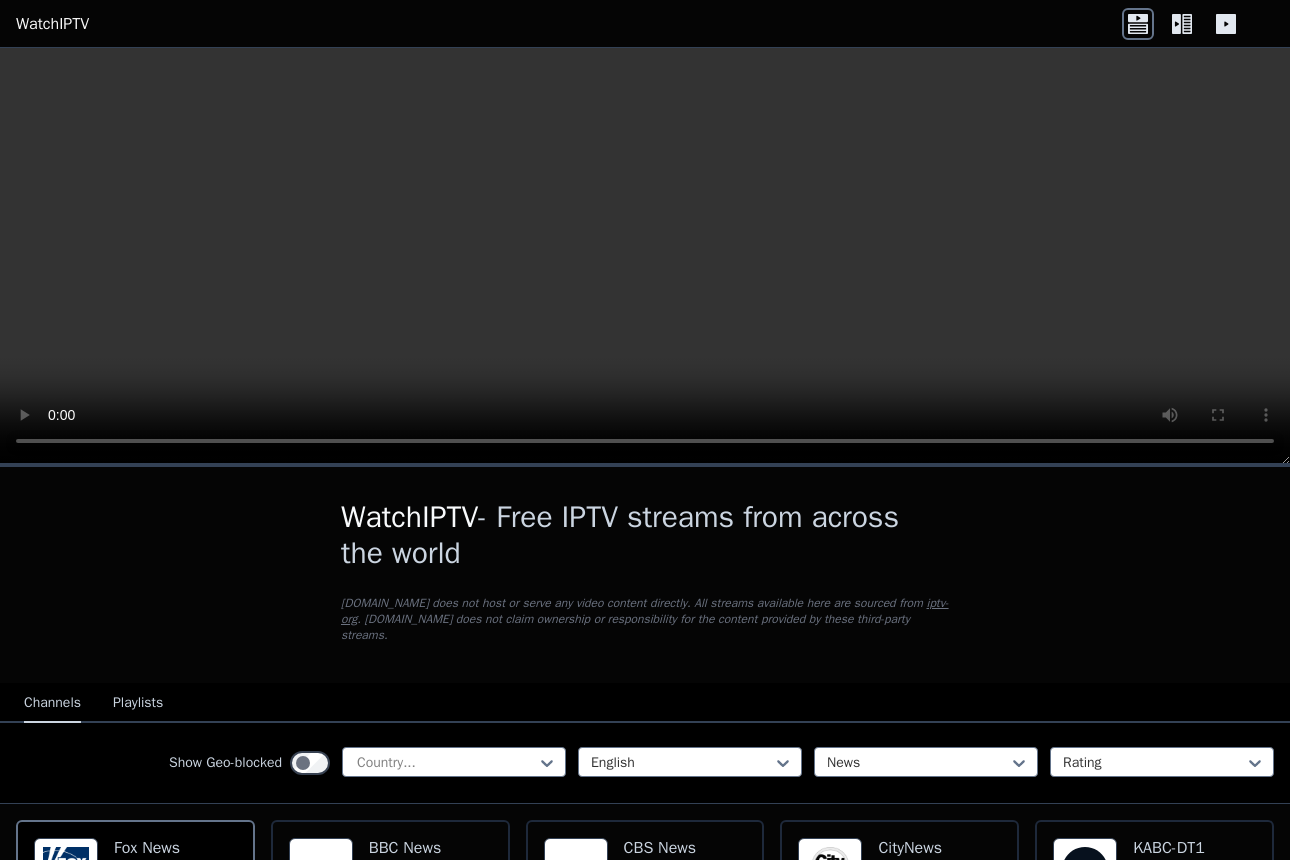 click on "WatchIPTV  - Free IPTV streams from across the world [DOMAIN_NAME] does not host or serve any video content directly. All streams available here are sourced from   iptv-org . [DOMAIN_NAME] does not claim ownership or responsibility for the content provided by these third-party streams. Channels Playlists Show Geo-blocked Country... English News Rating Popularity 13337 [PERSON_NAME] US 🌎 Region-free news eng Popularity 9587 BBC News UK 🌎 Region-free news eng Popularity 2695 CBS News US 🌎 Region-free news eng Popularity 1750 CityNews [GEOGRAPHIC_DATA] [GEOGRAPHIC_DATA] 🌎 Region-free news eng Popularity 1713 KABC-DT1 [GEOGRAPHIC_DATA] 🌎 Region-free ABC news eng Popularity 1675 GB News [GEOGRAPHIC_DATA] 🌎 Region-free news eng Popularity 1425 NHK World-[GEOGRAPHIC_DATA] JP 🌎 Region-free news culture eng Popularity 1374 BBC News UK 🌎 Region-free news eng Popularity 1156 RT RU 🌎 Region-free news eng Popularity 1115 NHK World Premium JP 🌎 Region-free news eng jpn spa Popularity 986 Al Jazeera English QA 🌎 Region-free news eng Popularity 865 US eng" at bounding box center [645, 4733] 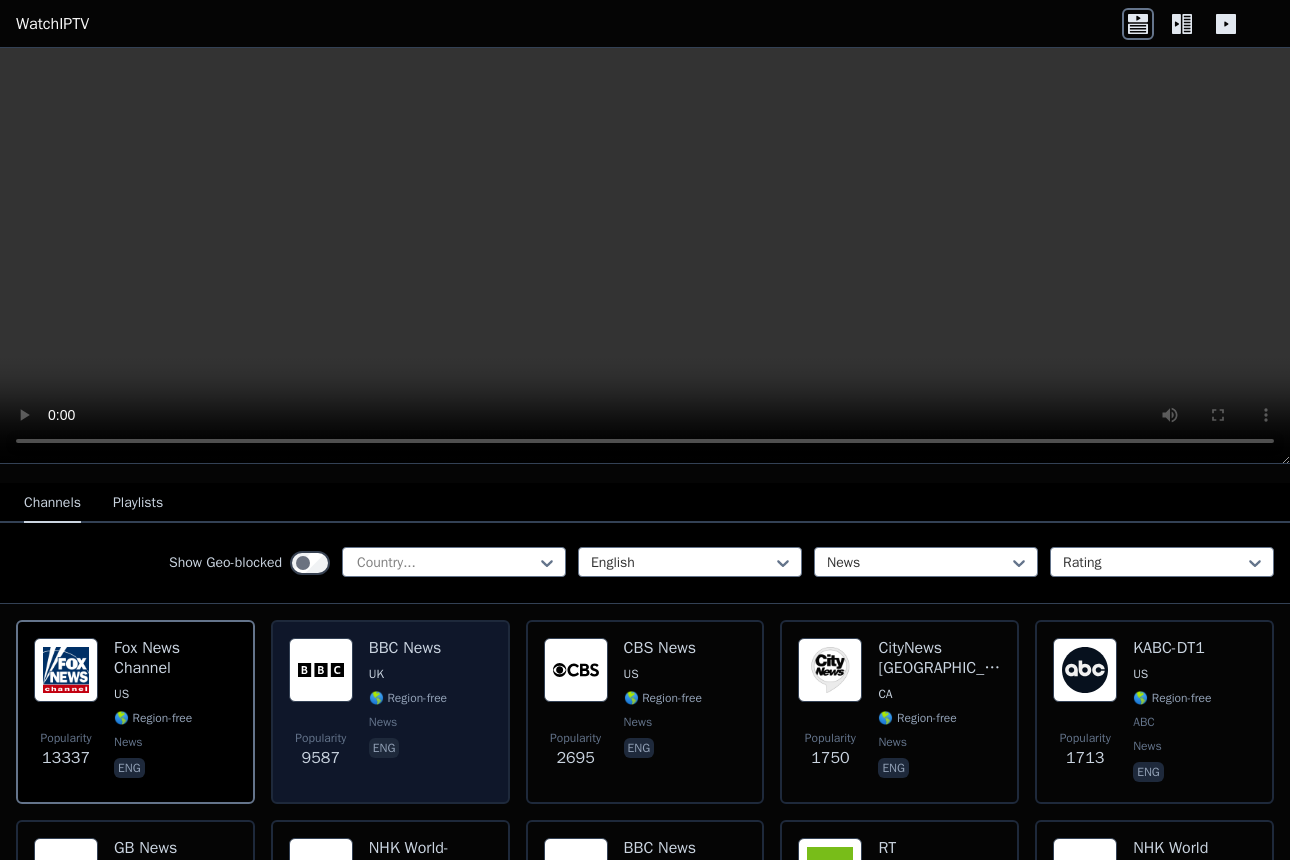 scroll, scrollTop: 300, scrollLeft: 0, axis: vertical 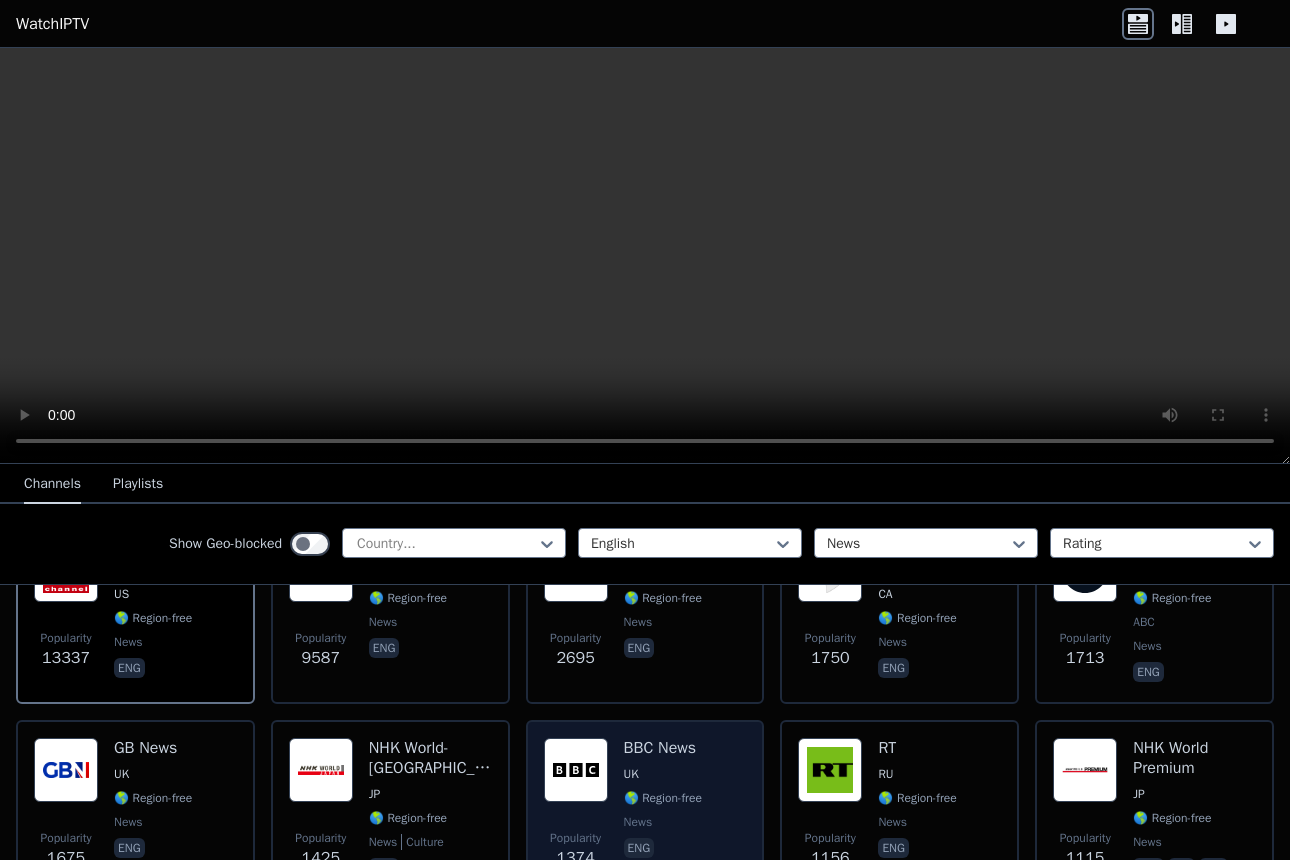 click at bounding box center (576, 770) 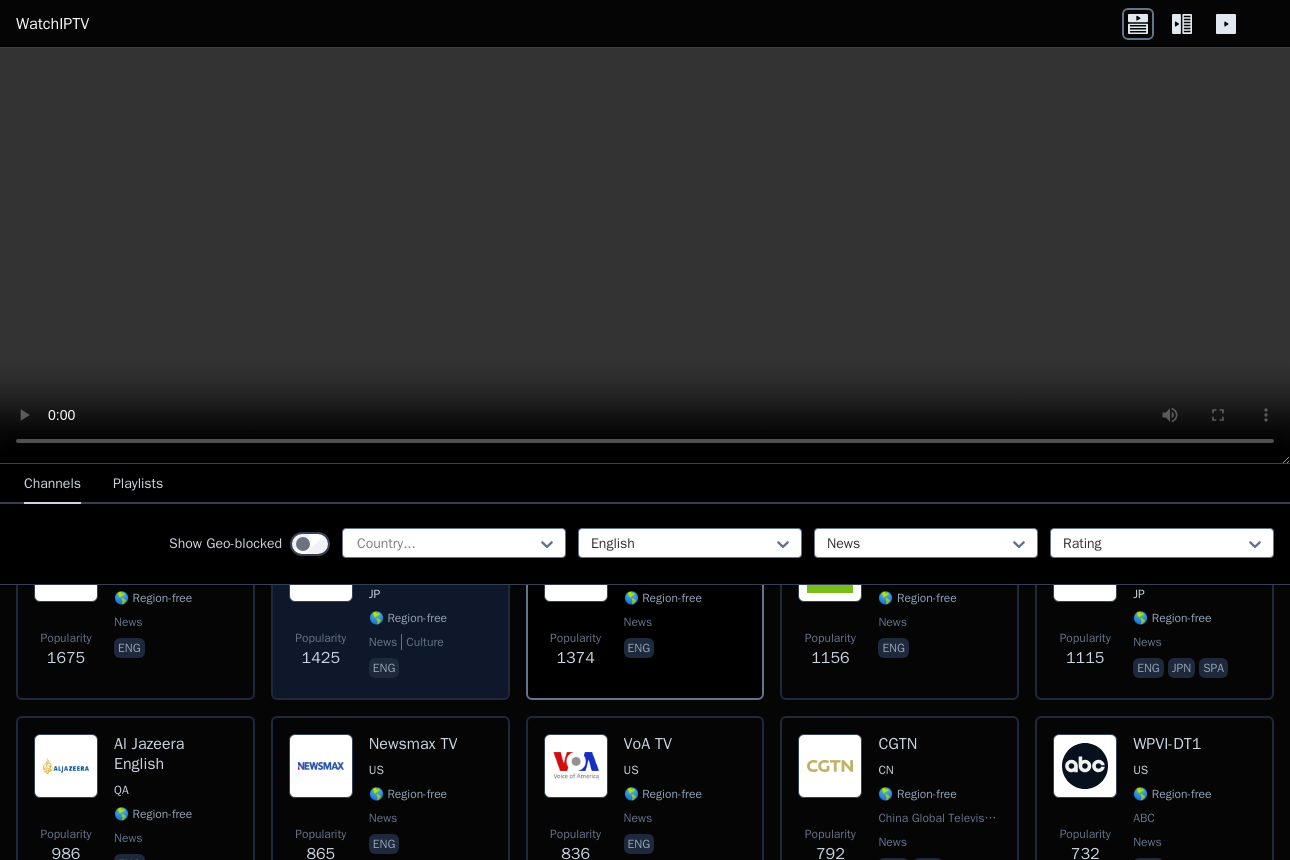 scroll, scrollTop: 700, scrollLeft: 0, axis: vertical 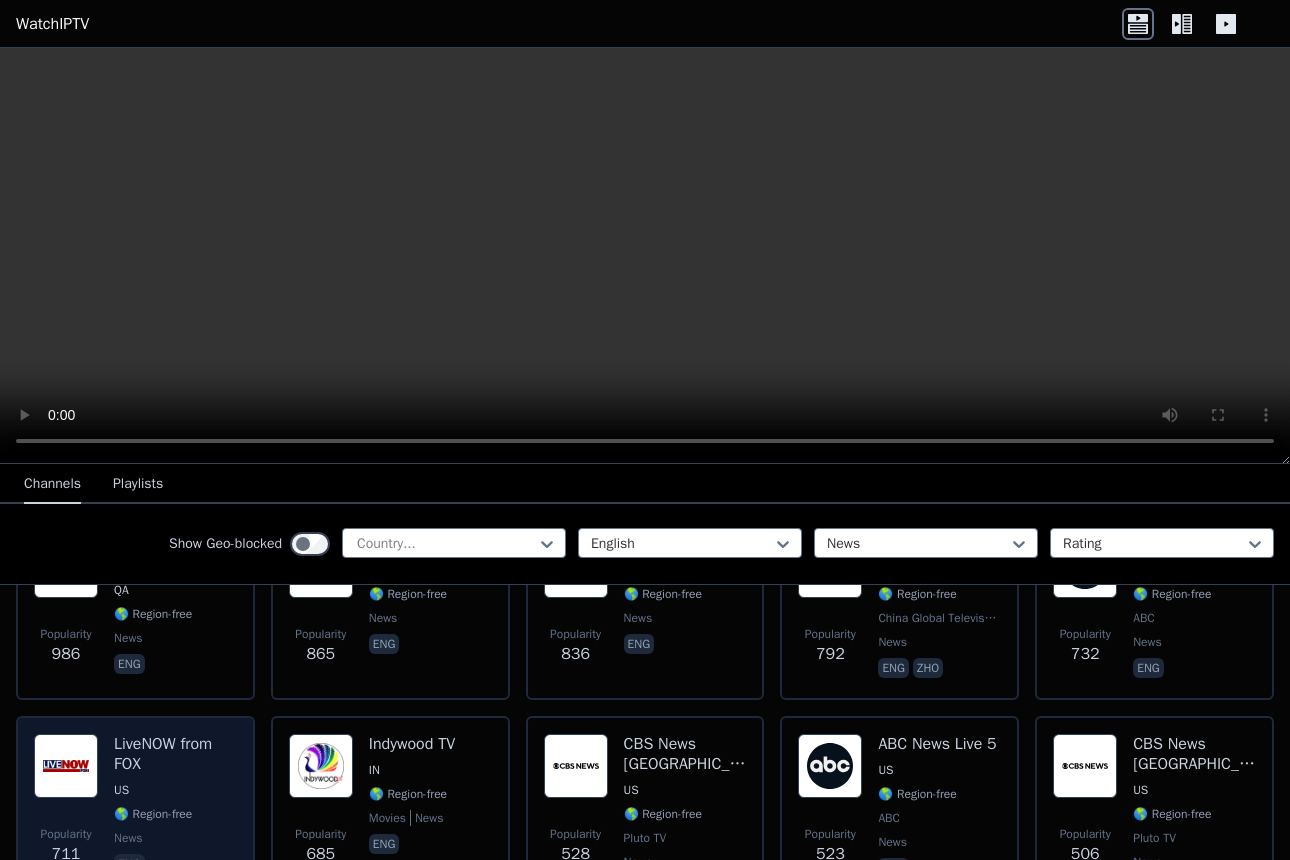 click on "LiveNOW from FOX US 🌎 Region-free news eng" at bounding box center (175, 818) 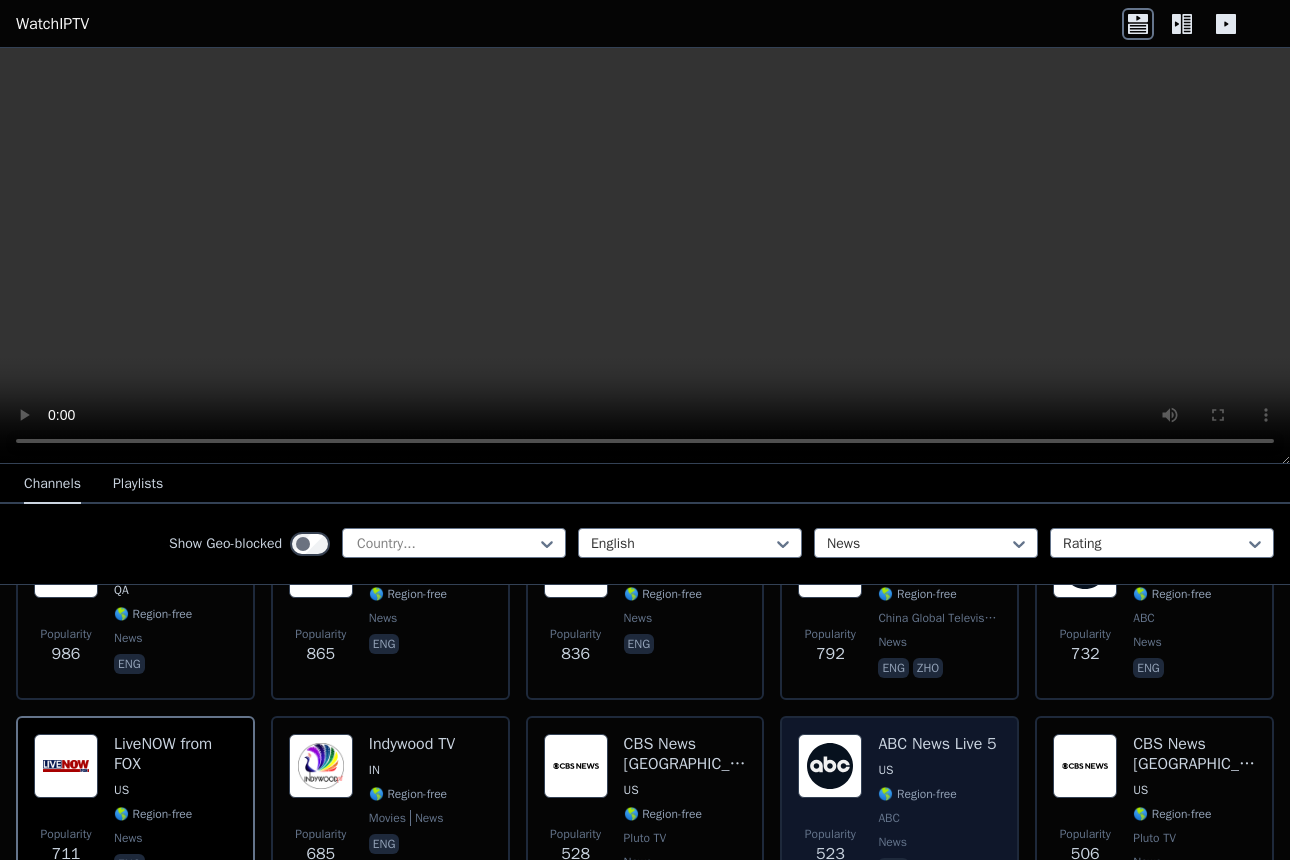 click at bounding box center (830, 766) 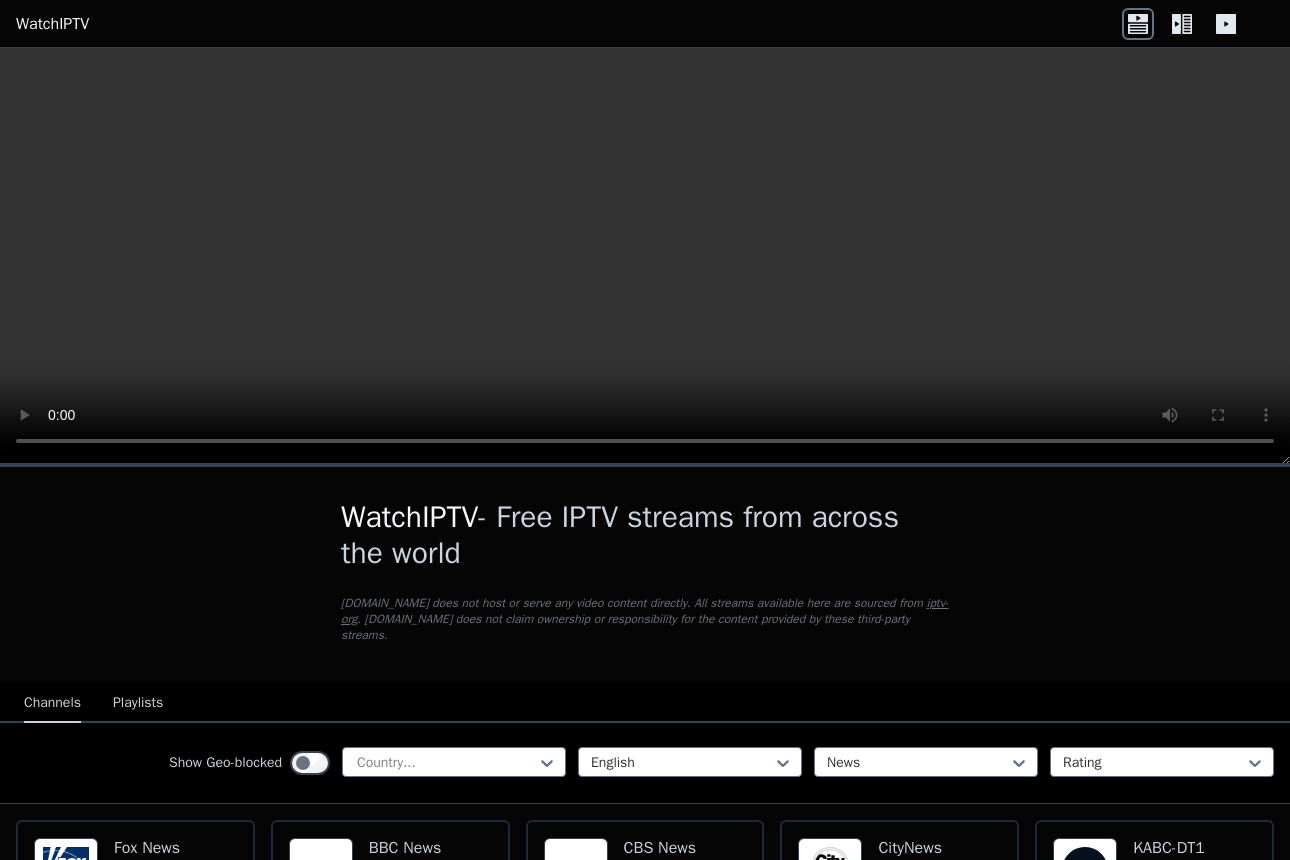 scroll, scrollTop: 200, scrollLeft: 0, axis: vertical 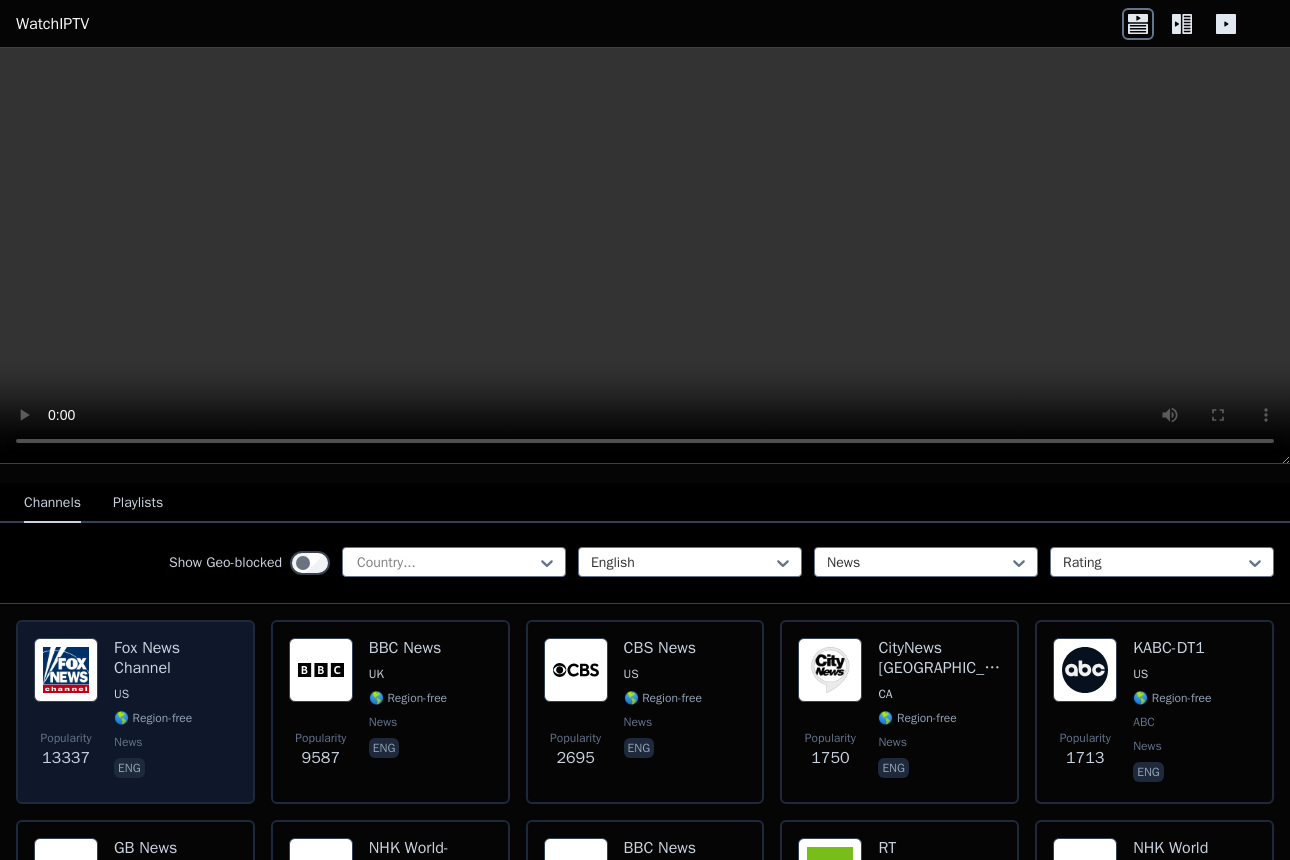 click on "US" at bounding box center (175, 694) 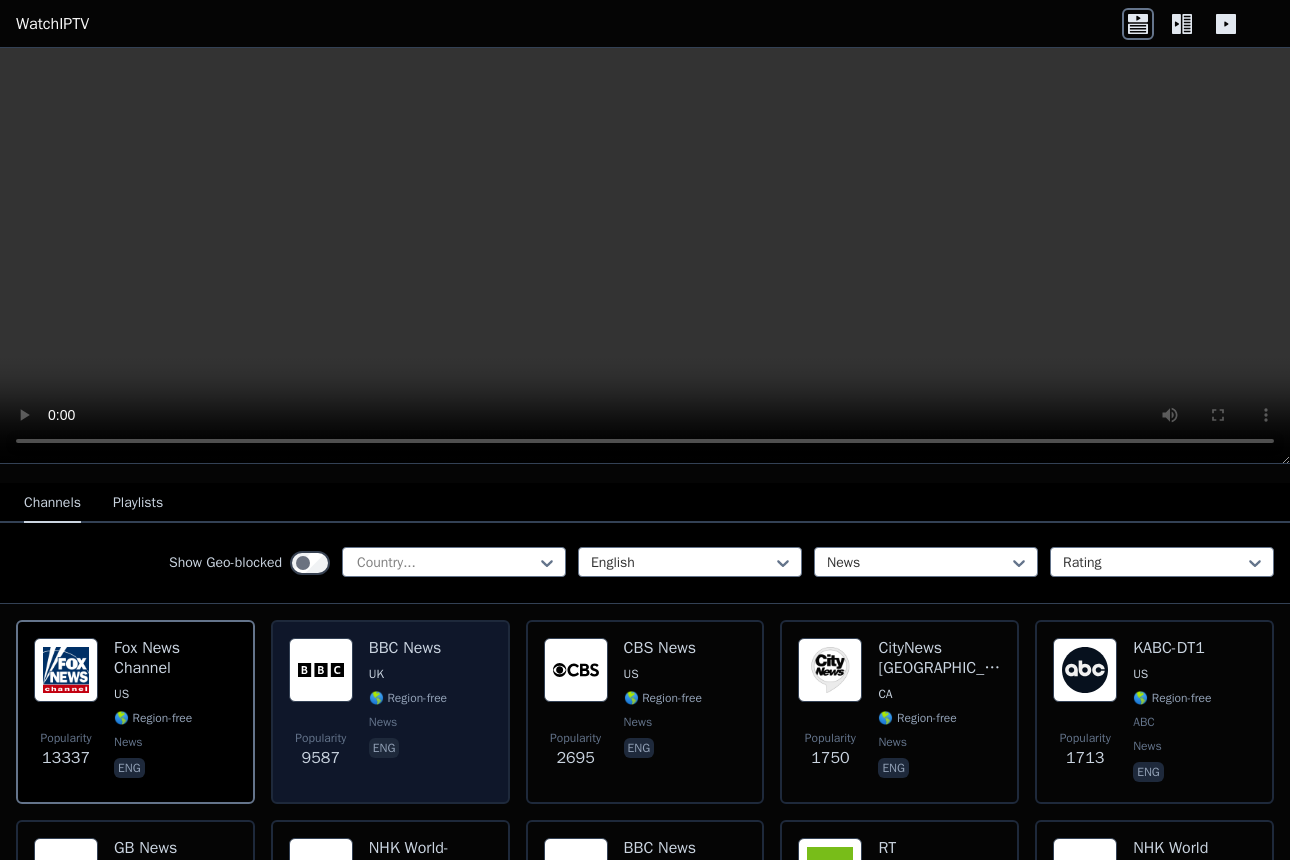 click on "🌎 Region-free" at bounding box center [408, 698] 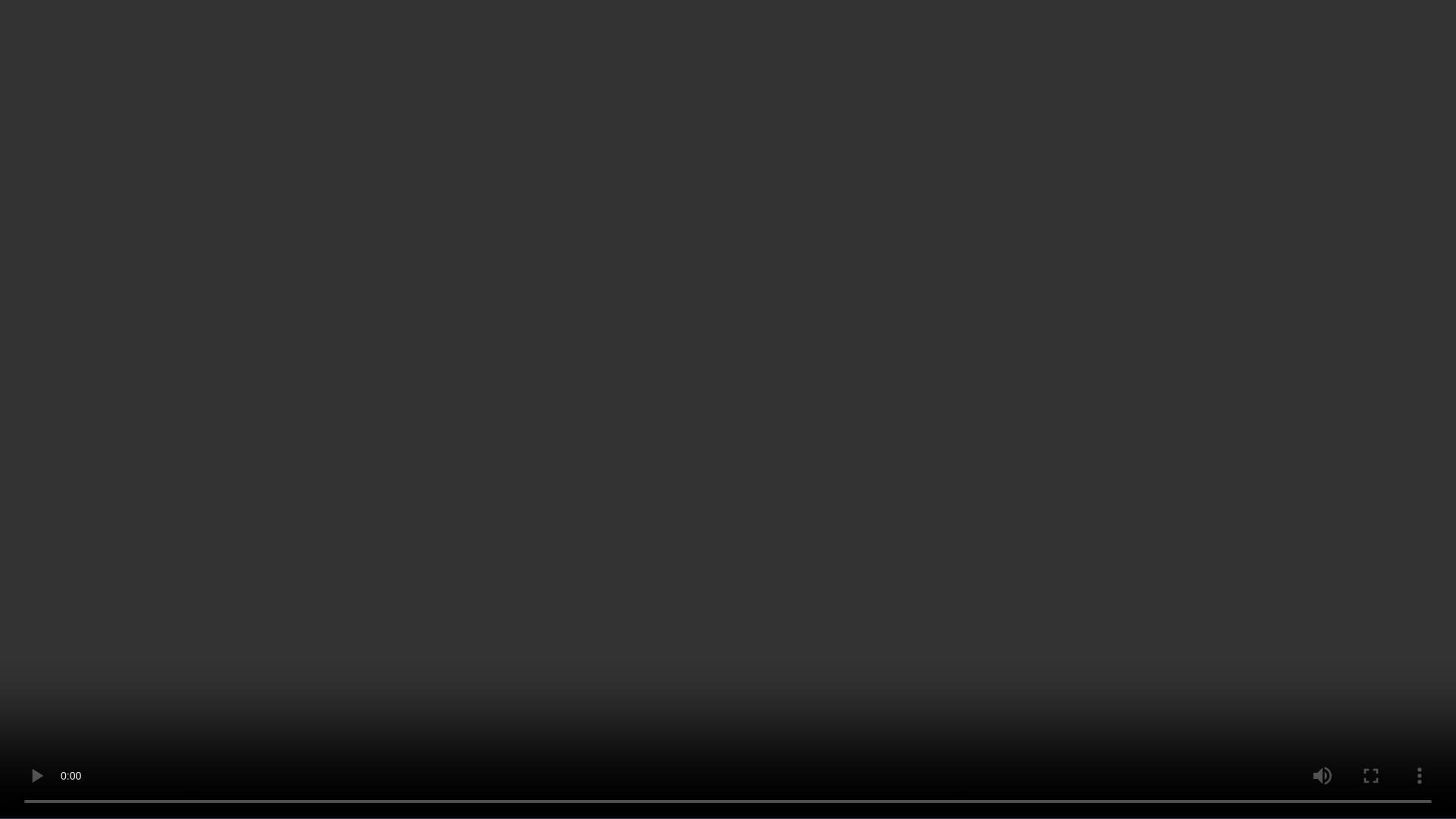 click at bounding box center [728, 410] 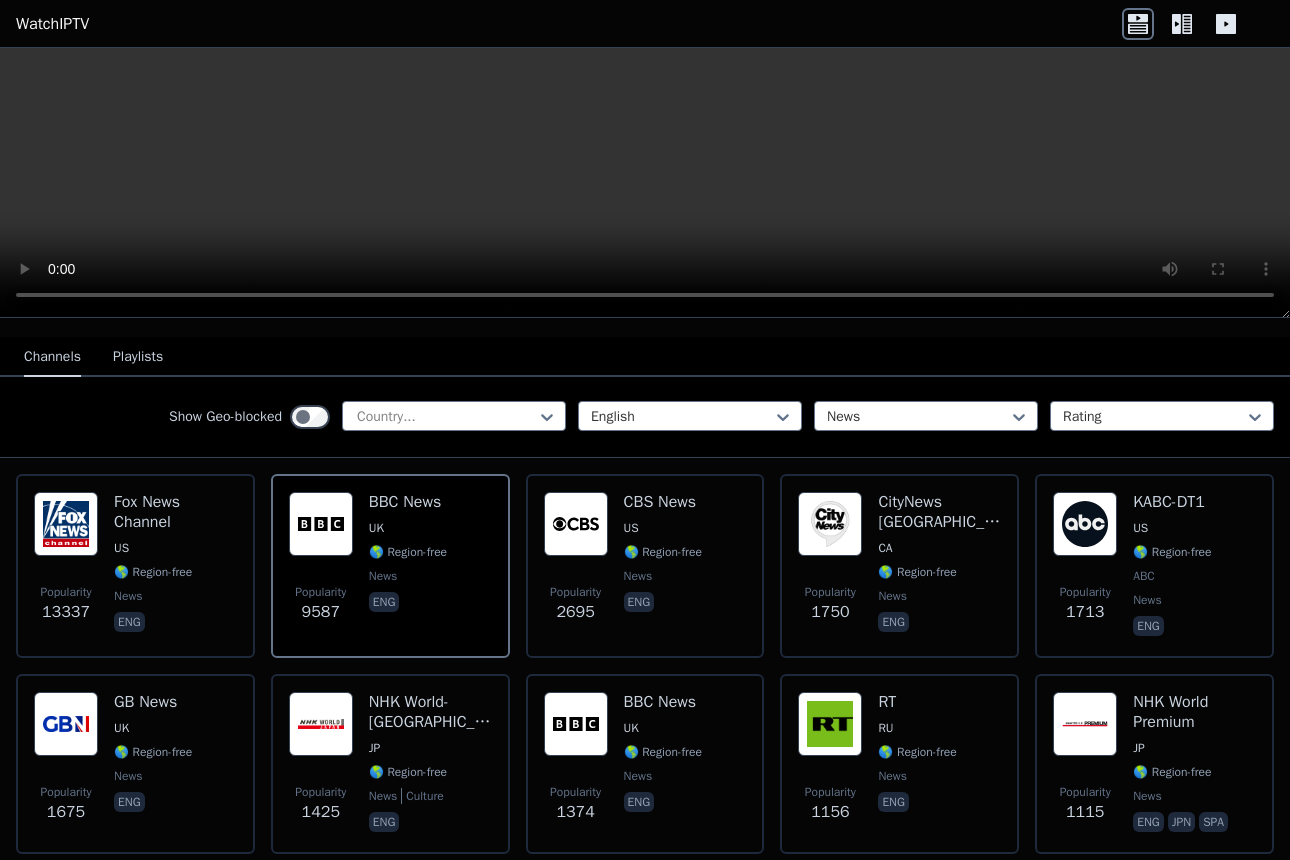 drag, startPoint x: 381, startPoint y: 551, endPoint x: 60, endPoint y: 410, distance: 350.60233 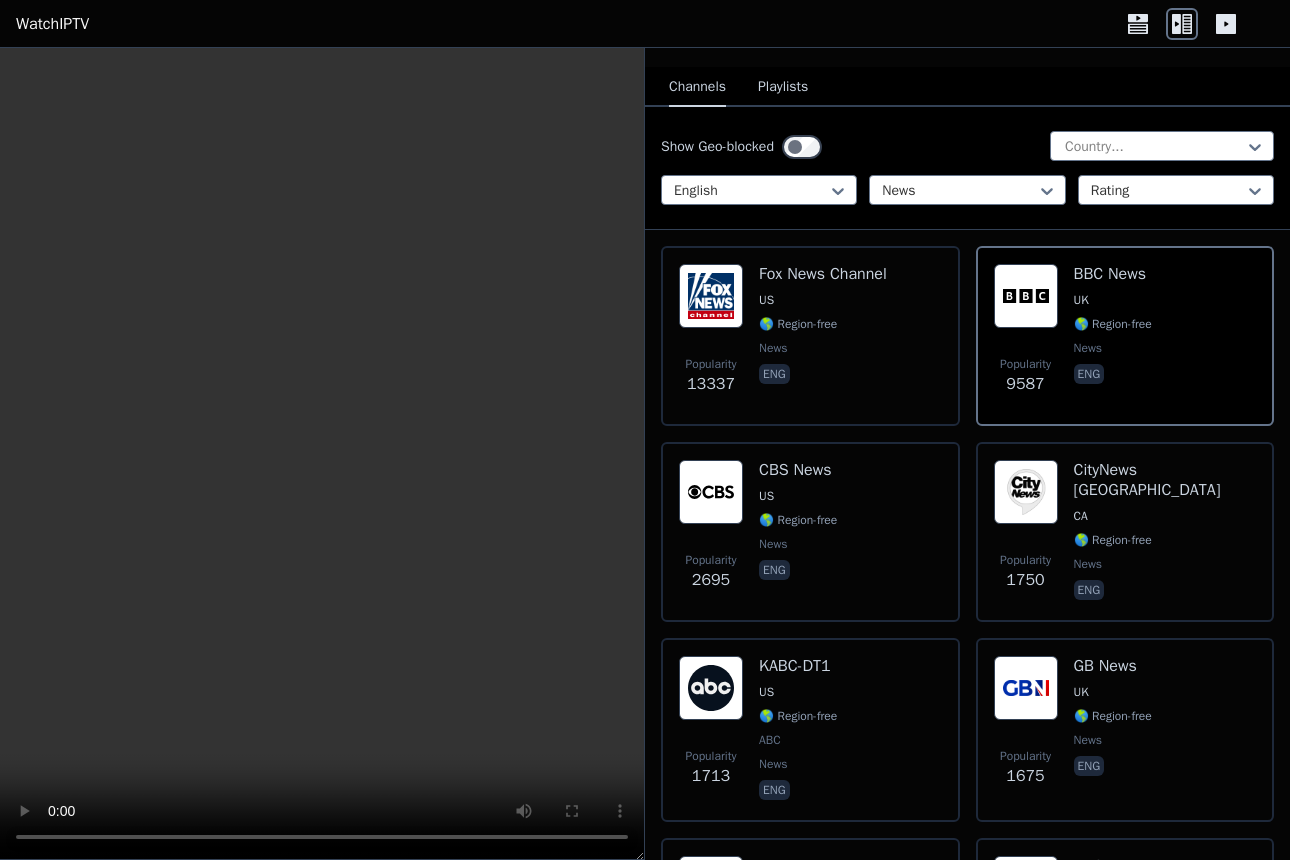 click 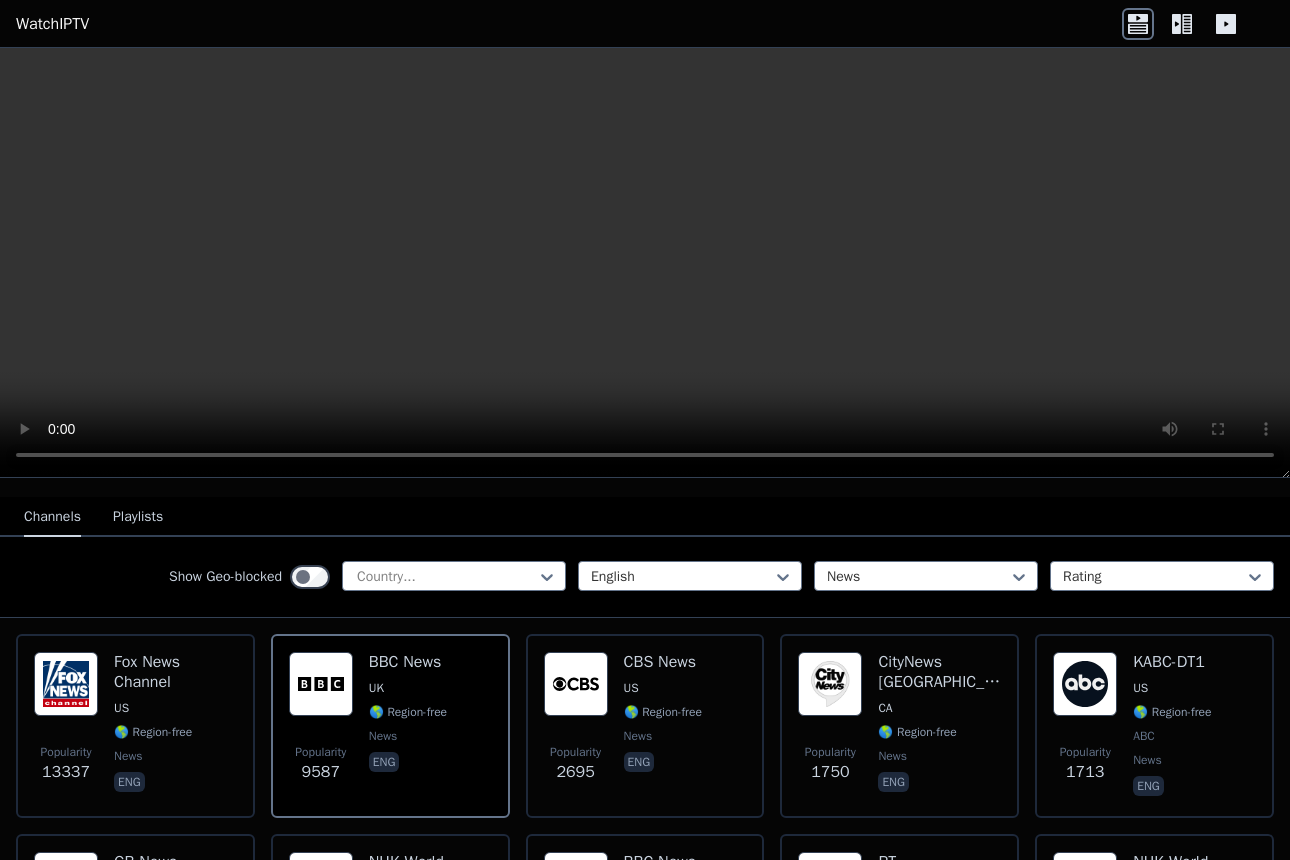 click 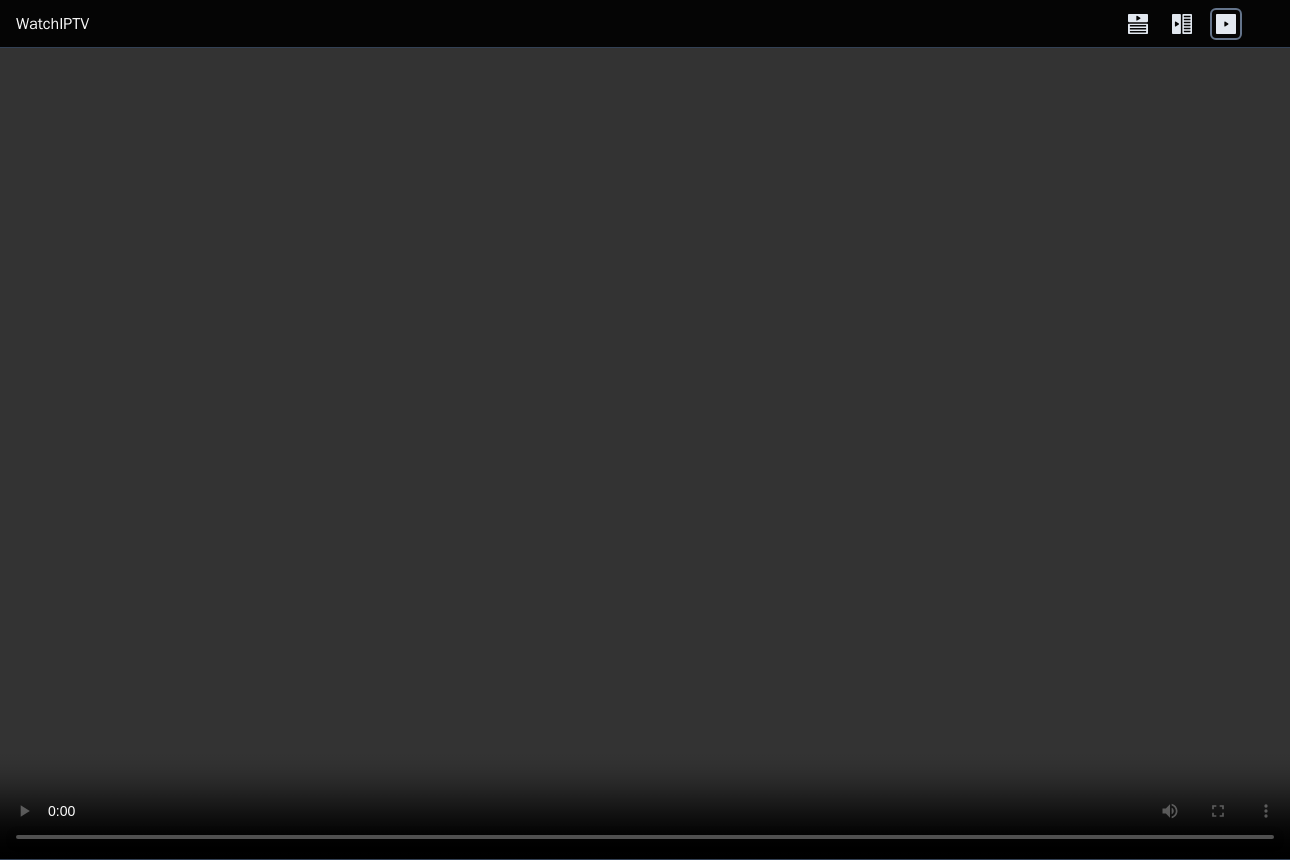 click 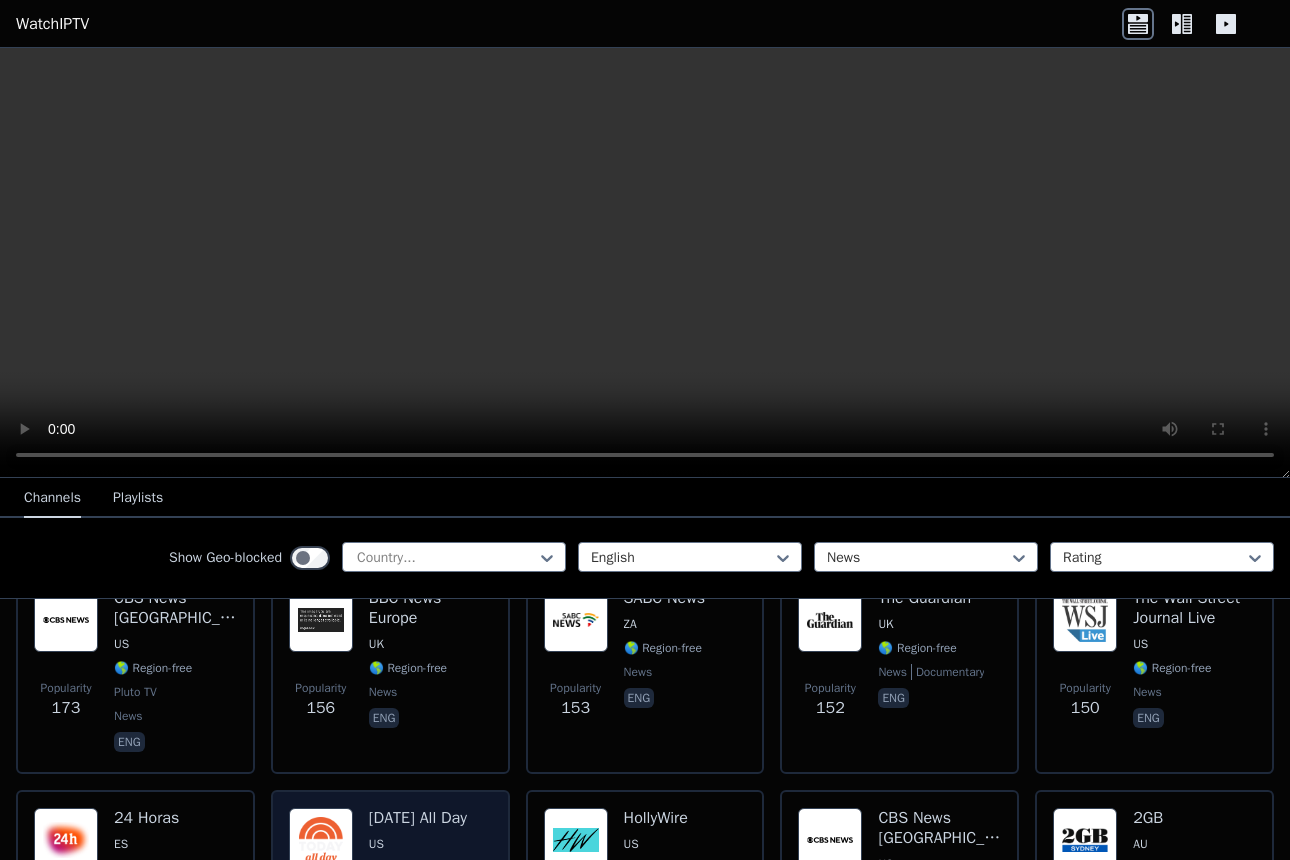 scroll, scrollTop: 1600, scrollLeft: 0, axis: vertical 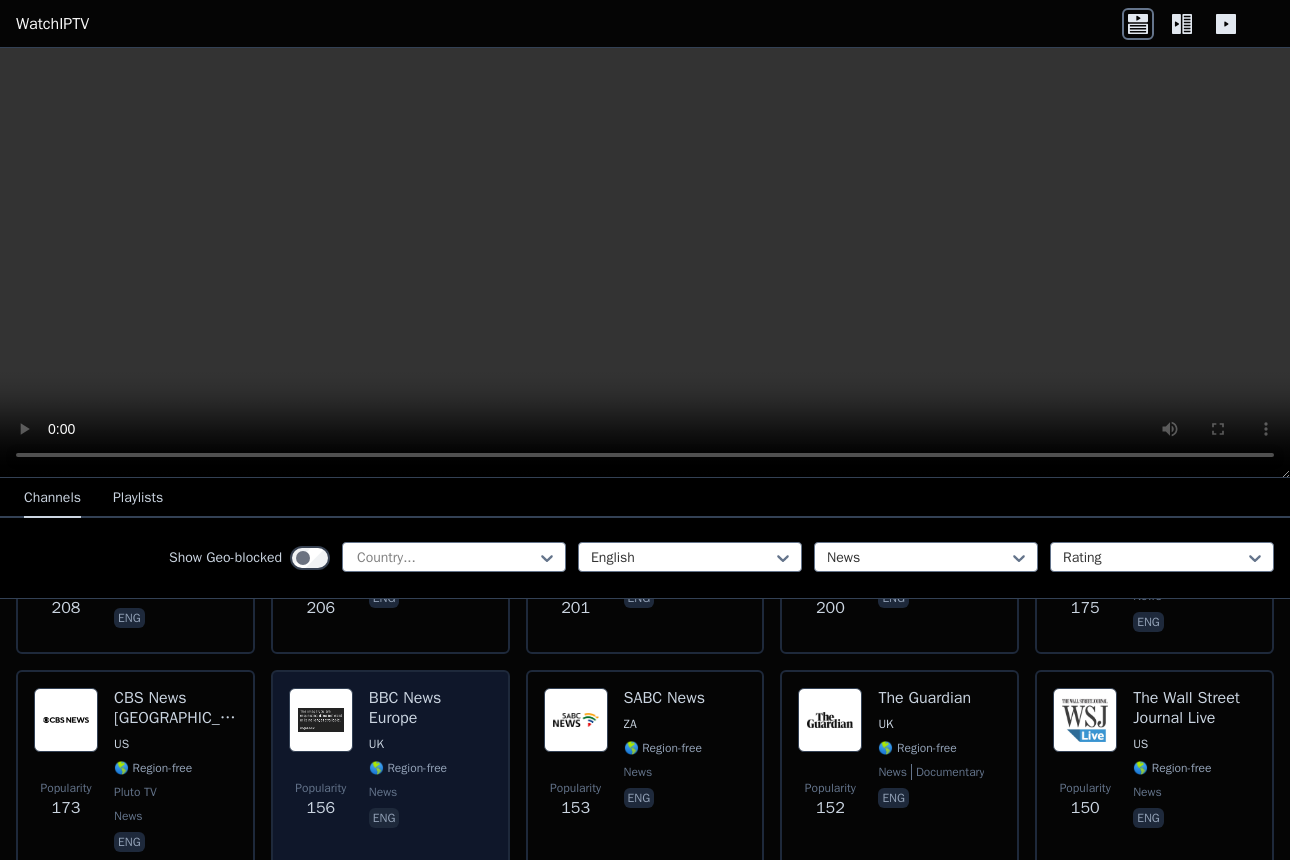 click on "UK" at bounding box center (430, 744) 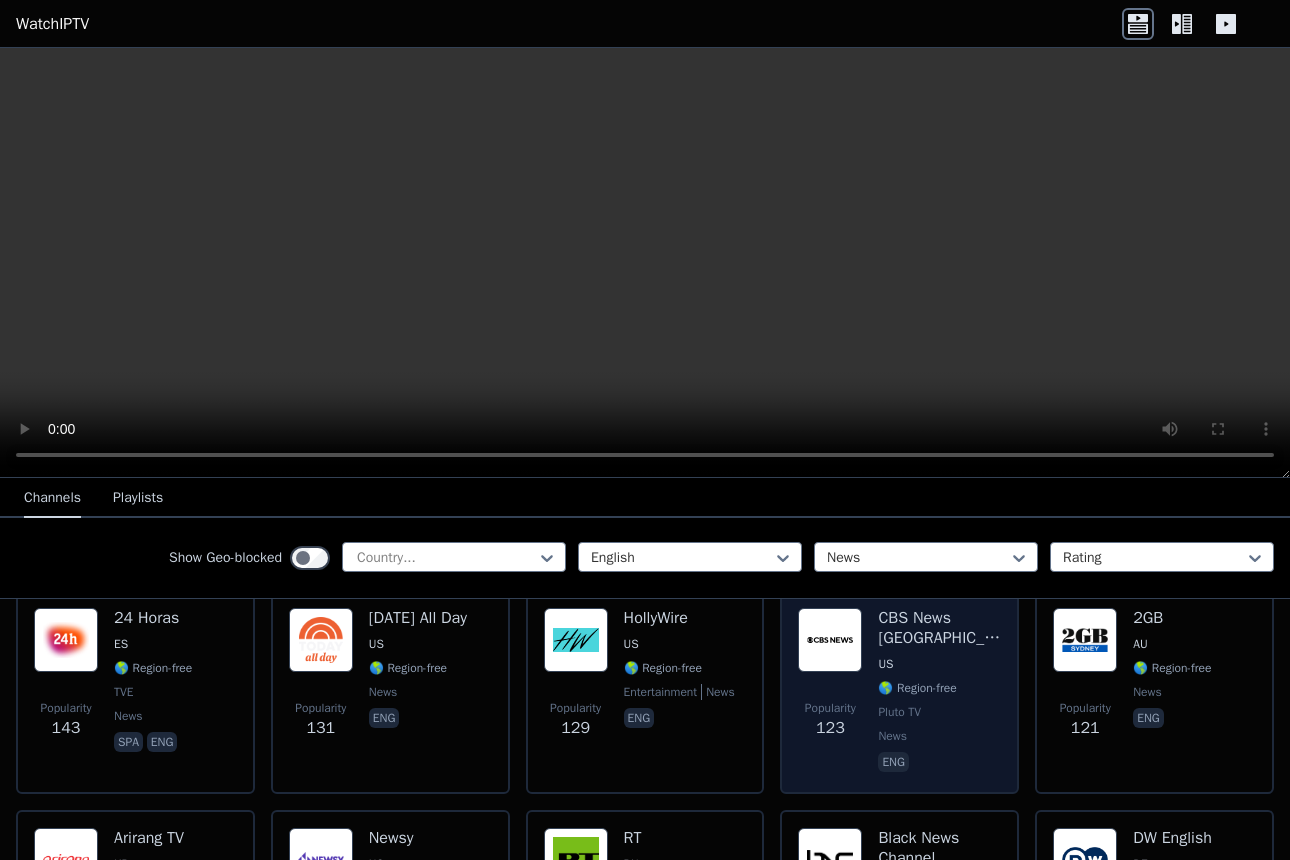 scroll, scrollTop: 2100, scrollLeft: 0, axis: vertical 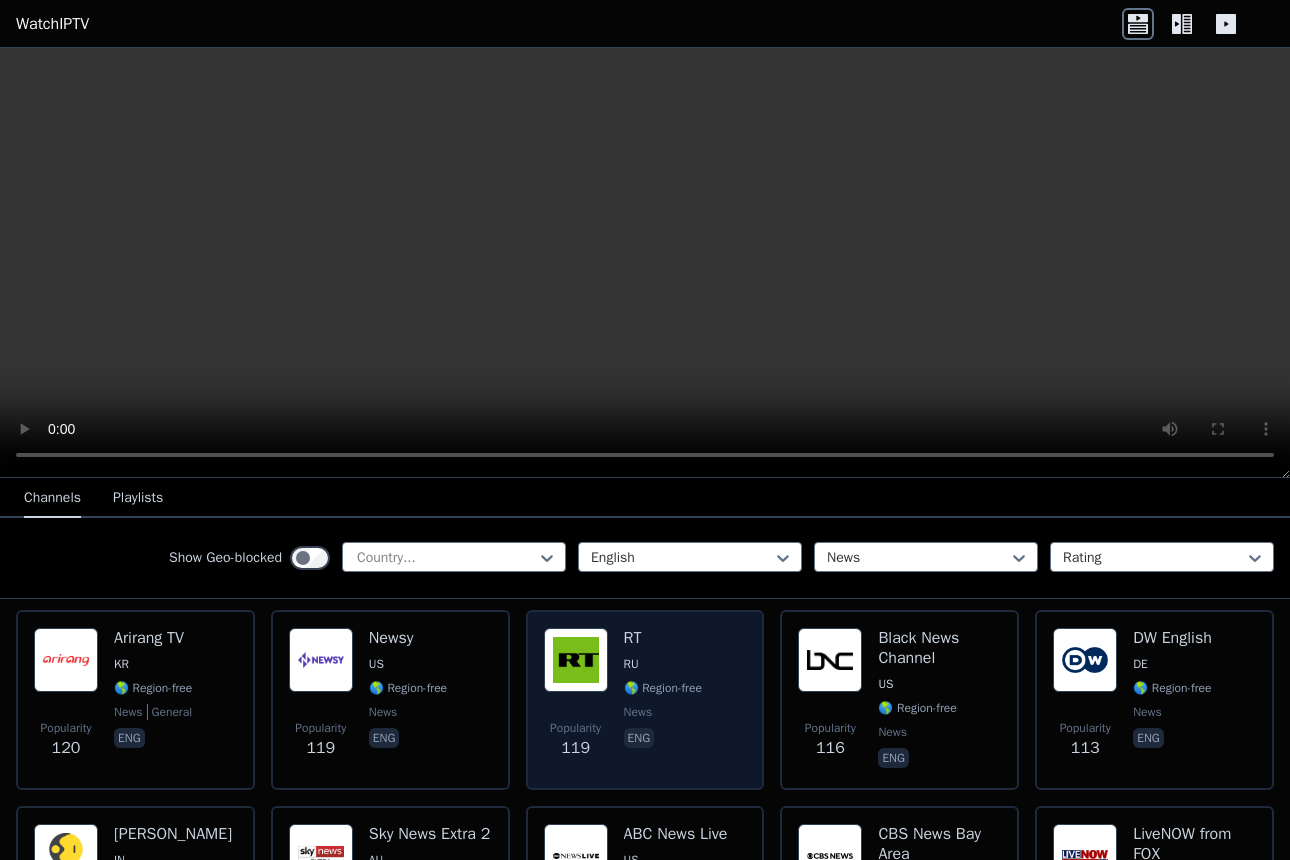 click at bounding box center (576, 660) 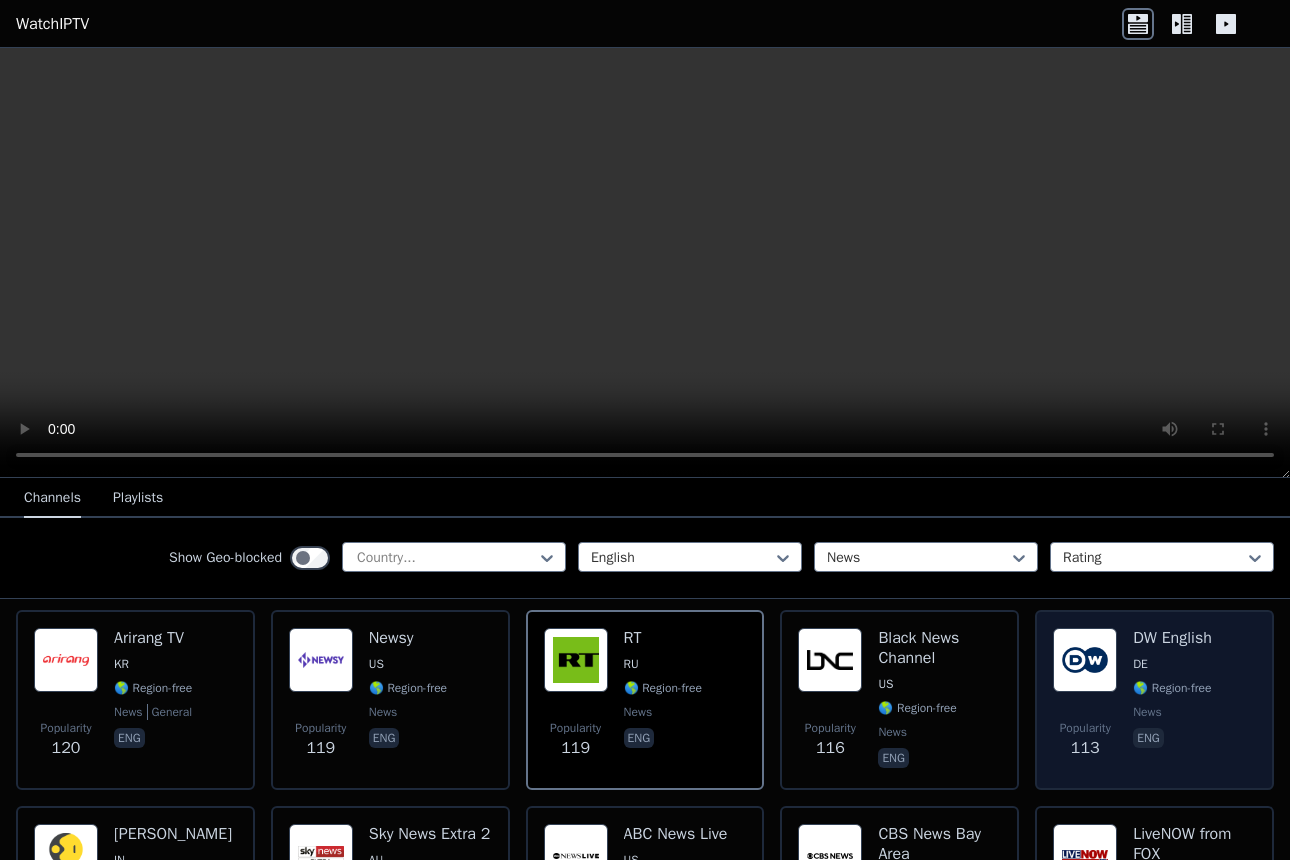 click at bounding box center (1085, 660) 